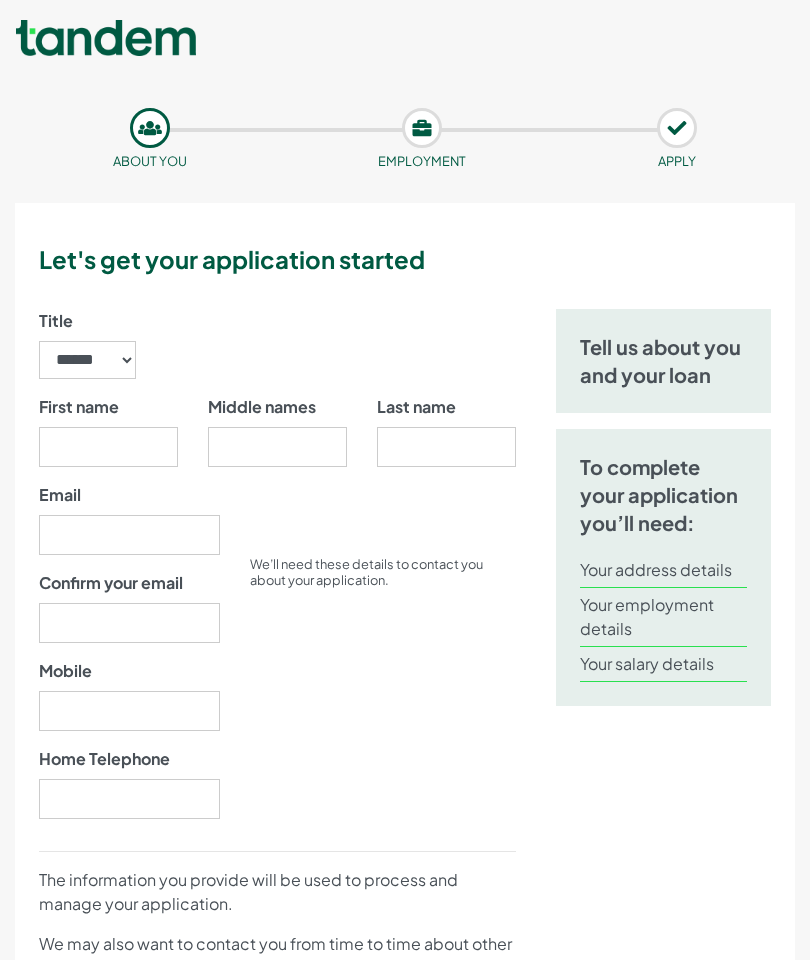 scroll, scrollTop: 0, scrollLeft: 0, axis: both 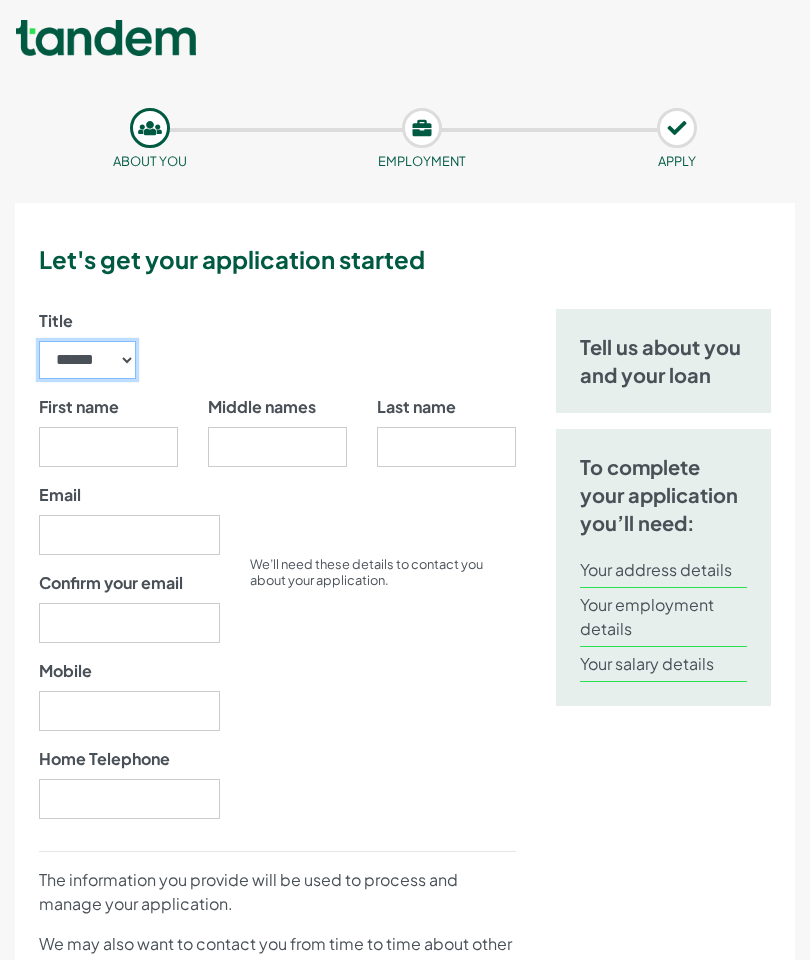 click on "******
**
***
****
**
**
****" at bounding box center [87, 360] 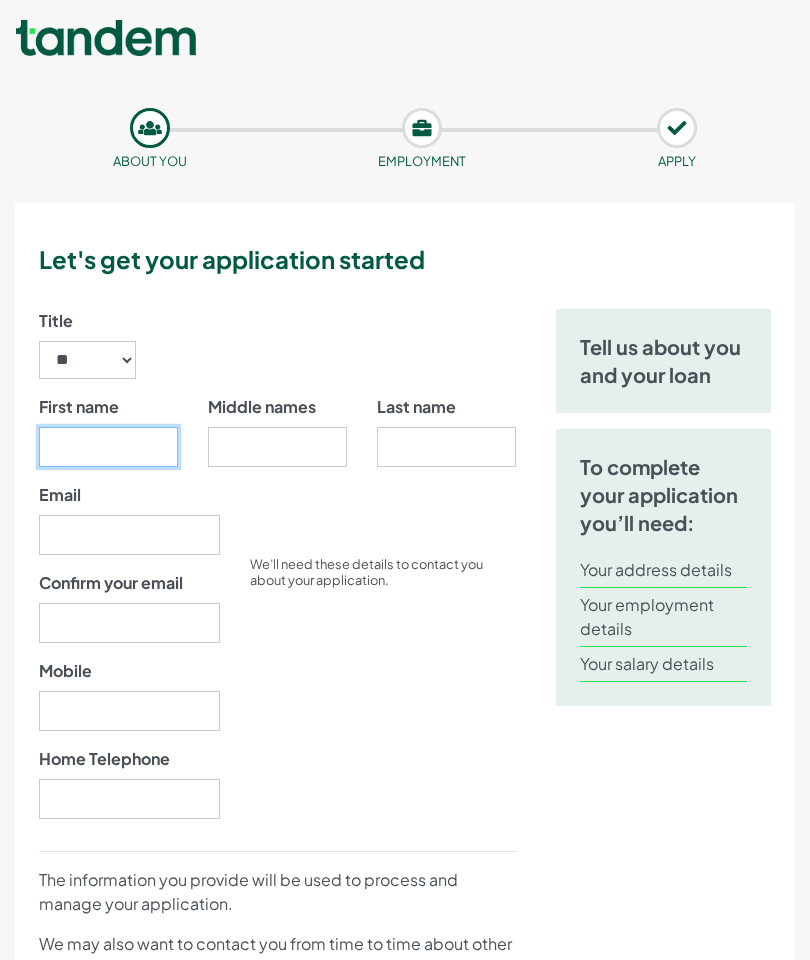 click on "First name" at bounding box center (108, 447) 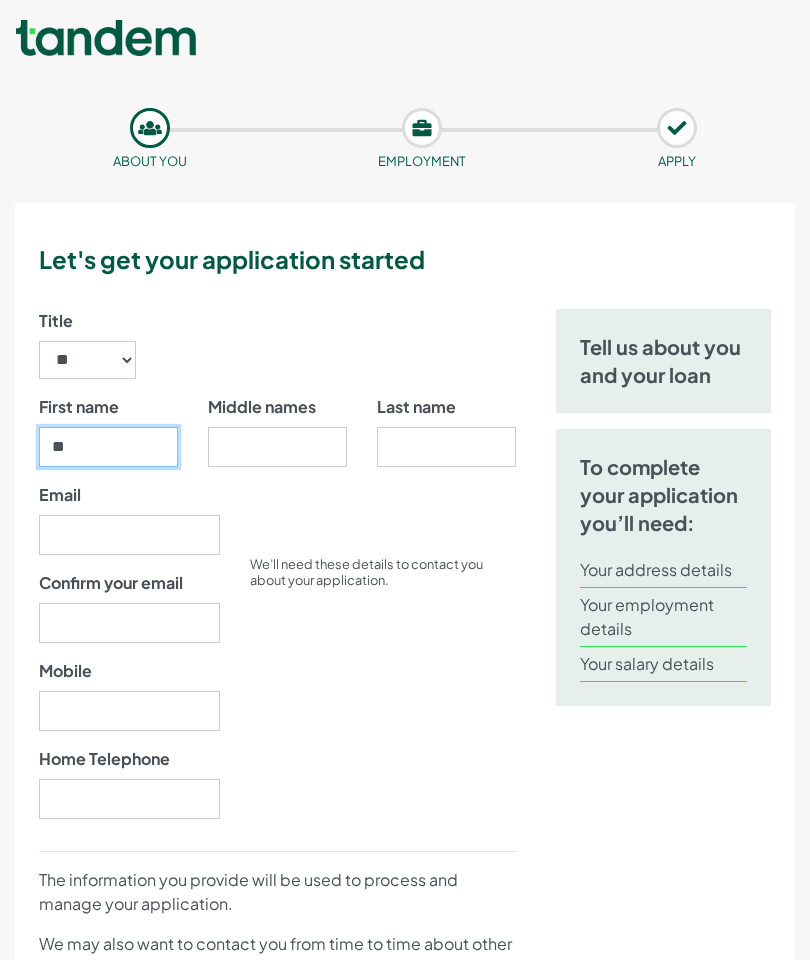 type on "*****" 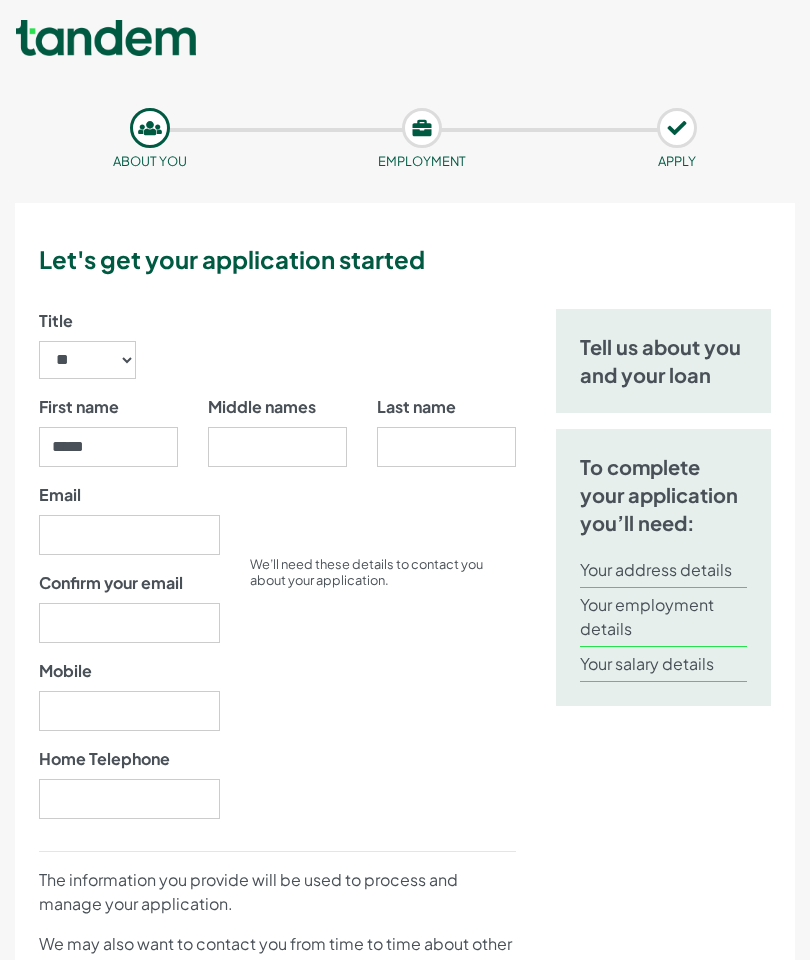 type on "******" 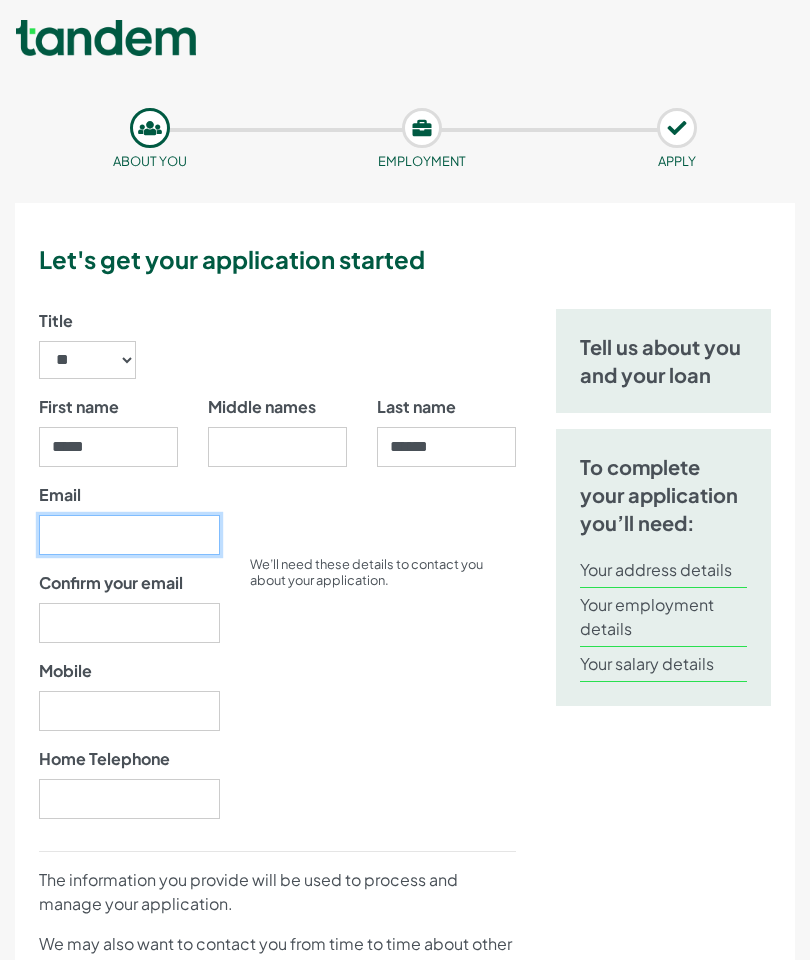 type on "**********" 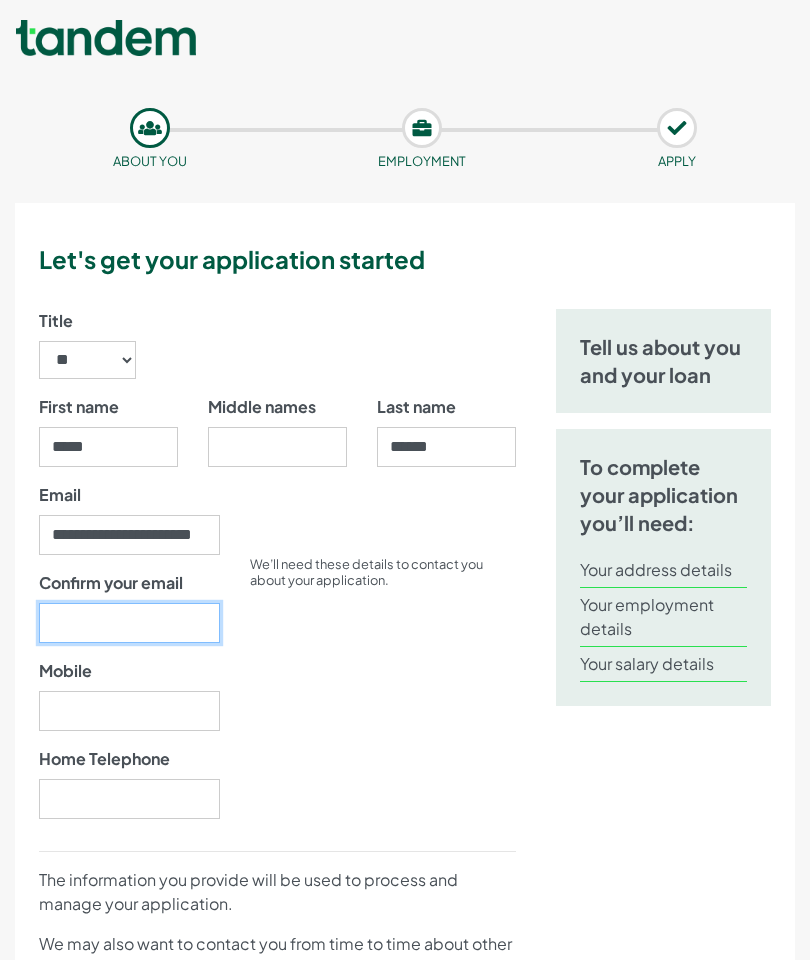 type on "**********" 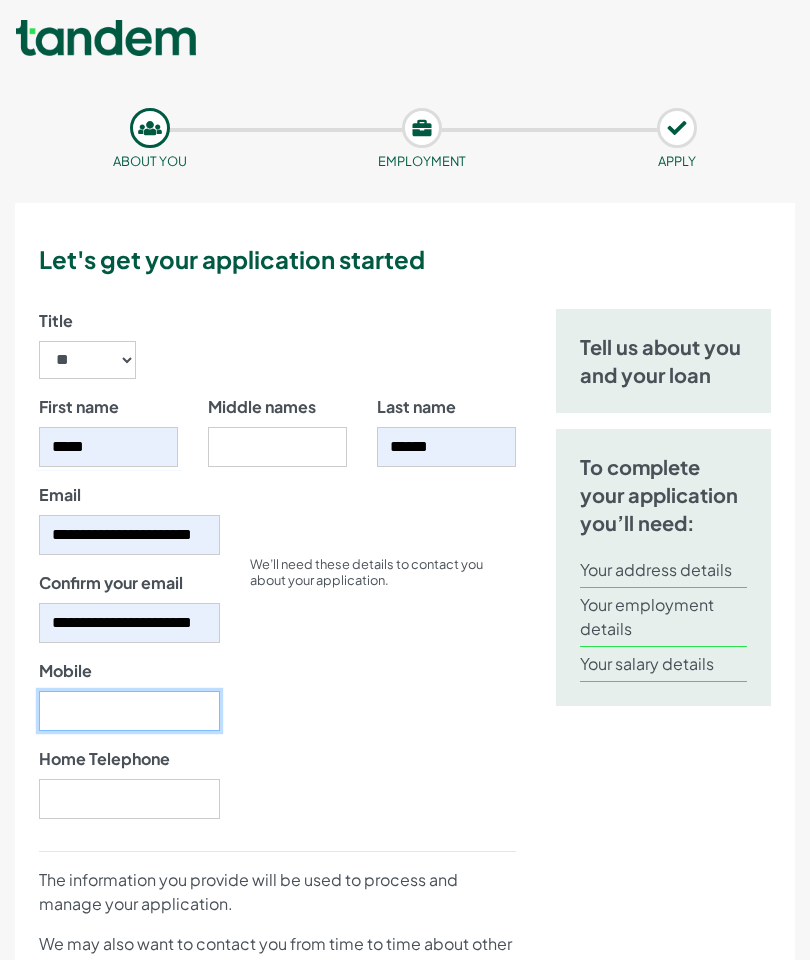 type on "07974971823" 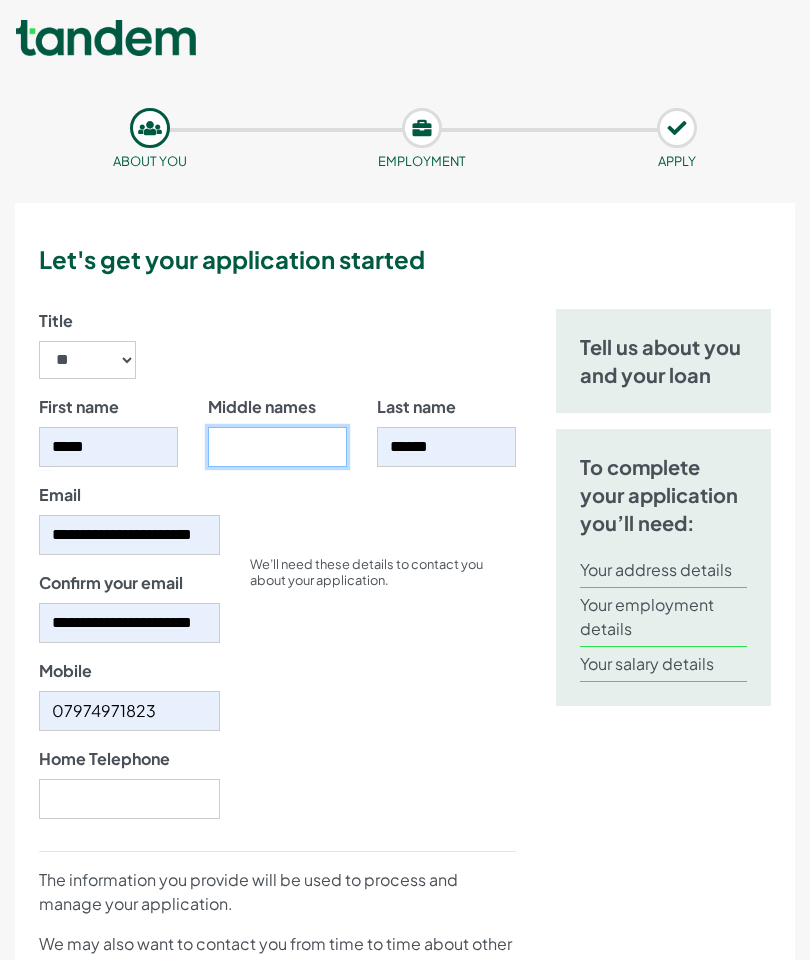 click on "Middle names" at bounding box center (277, 447) 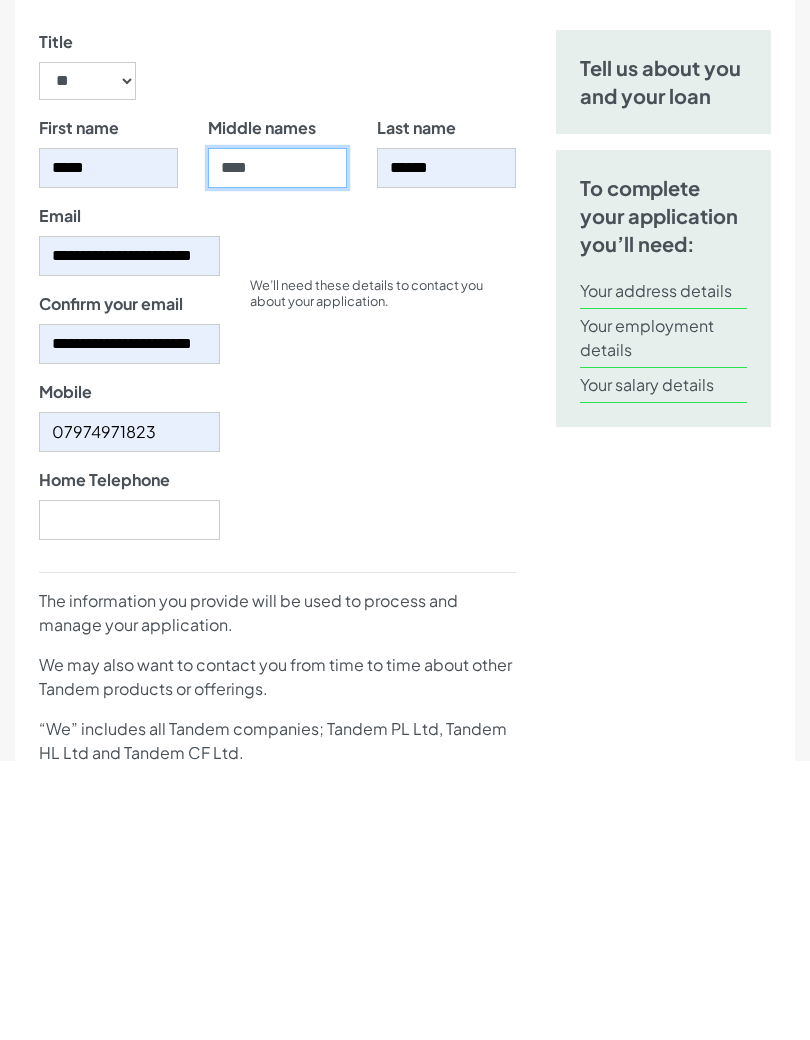 type on "****" 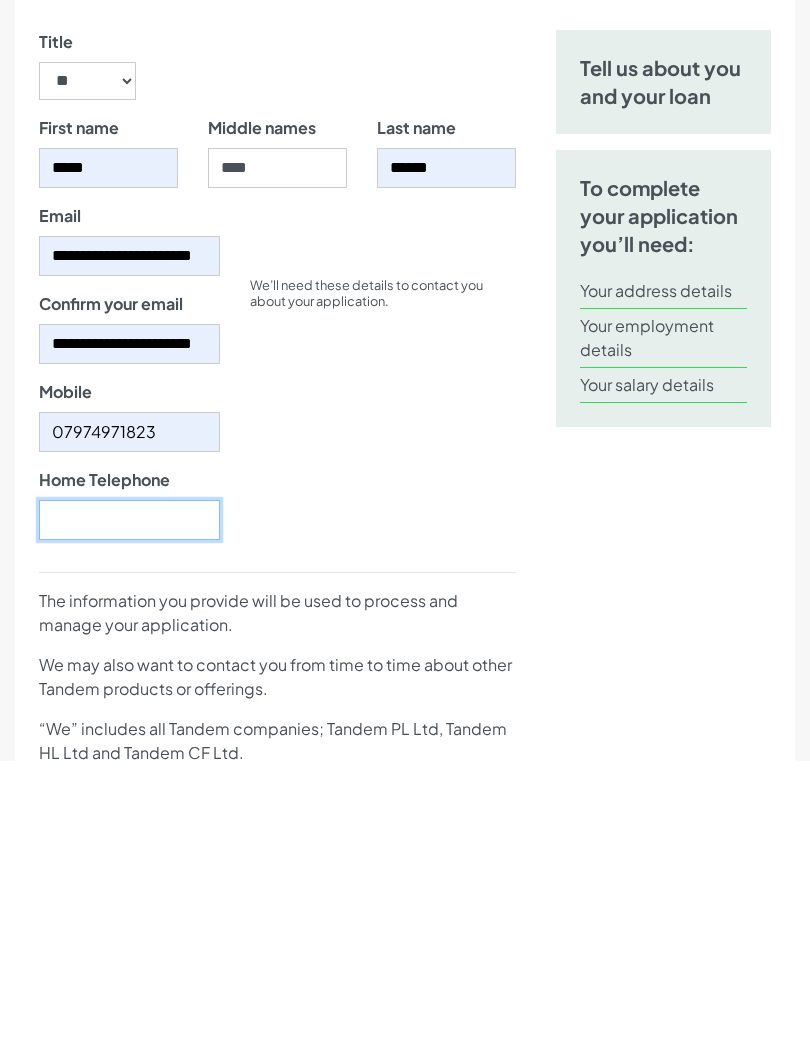 click on "Home Telephone" at bounding box center (129, 799) 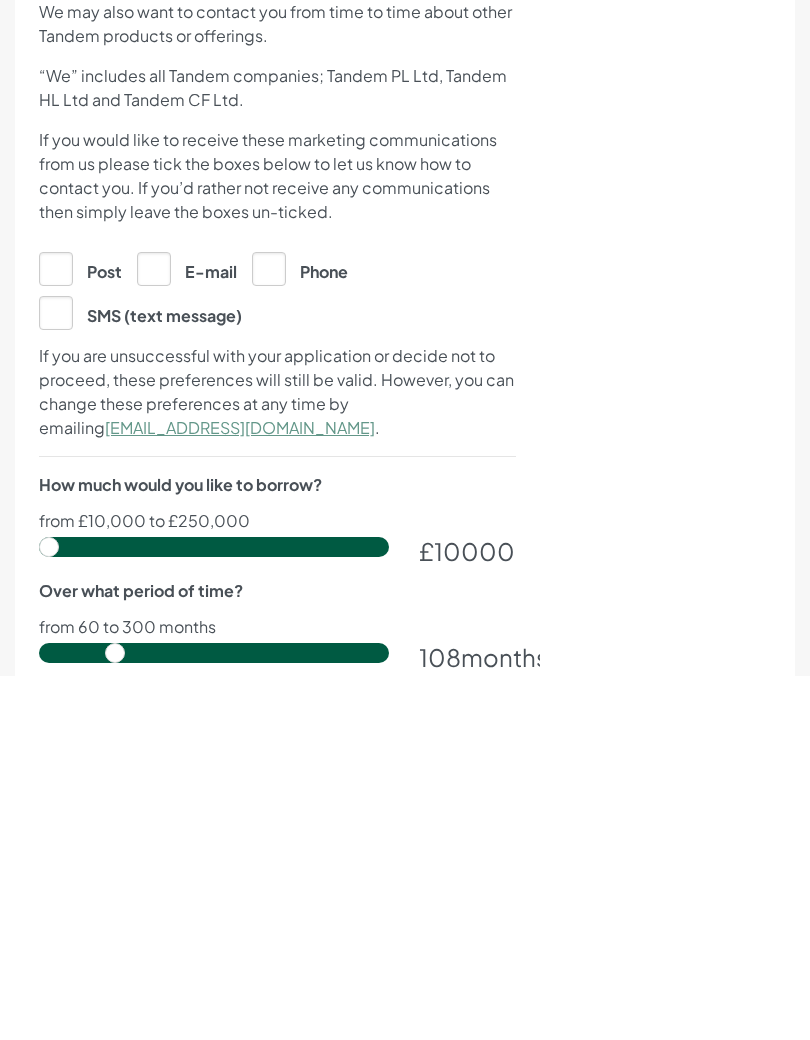 type on "**********" 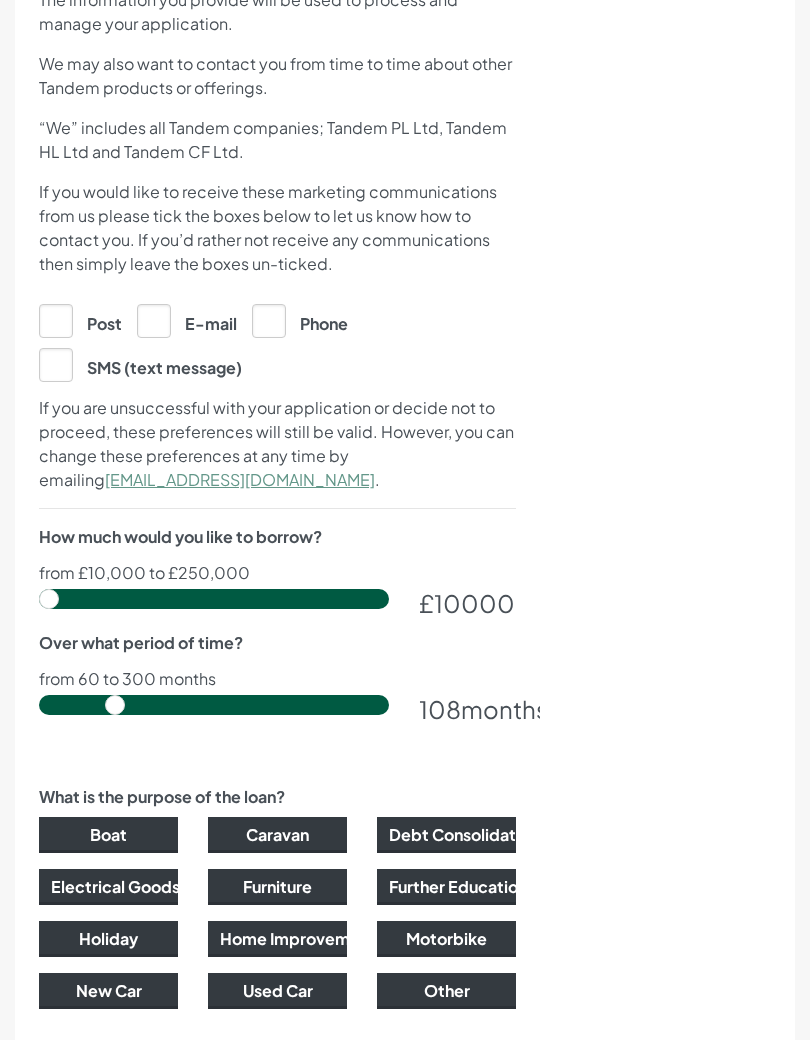 click on "E-mail" at bounding box center (187, 320) 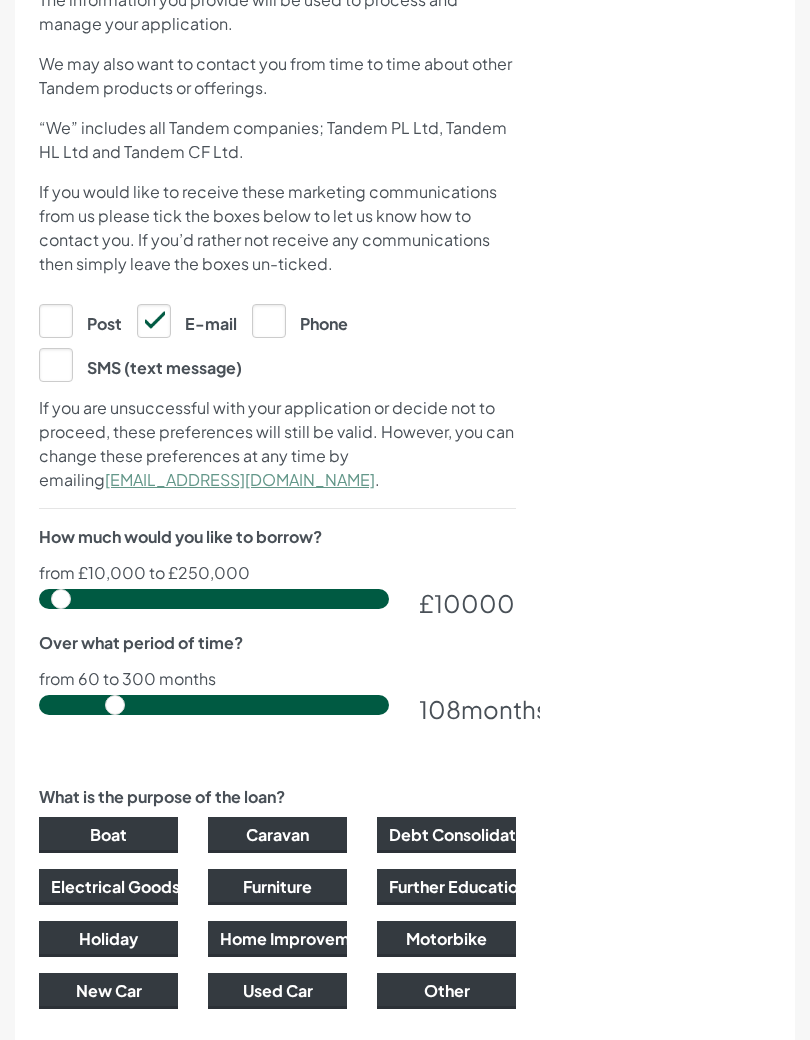 click at bounding box center (214, 599) 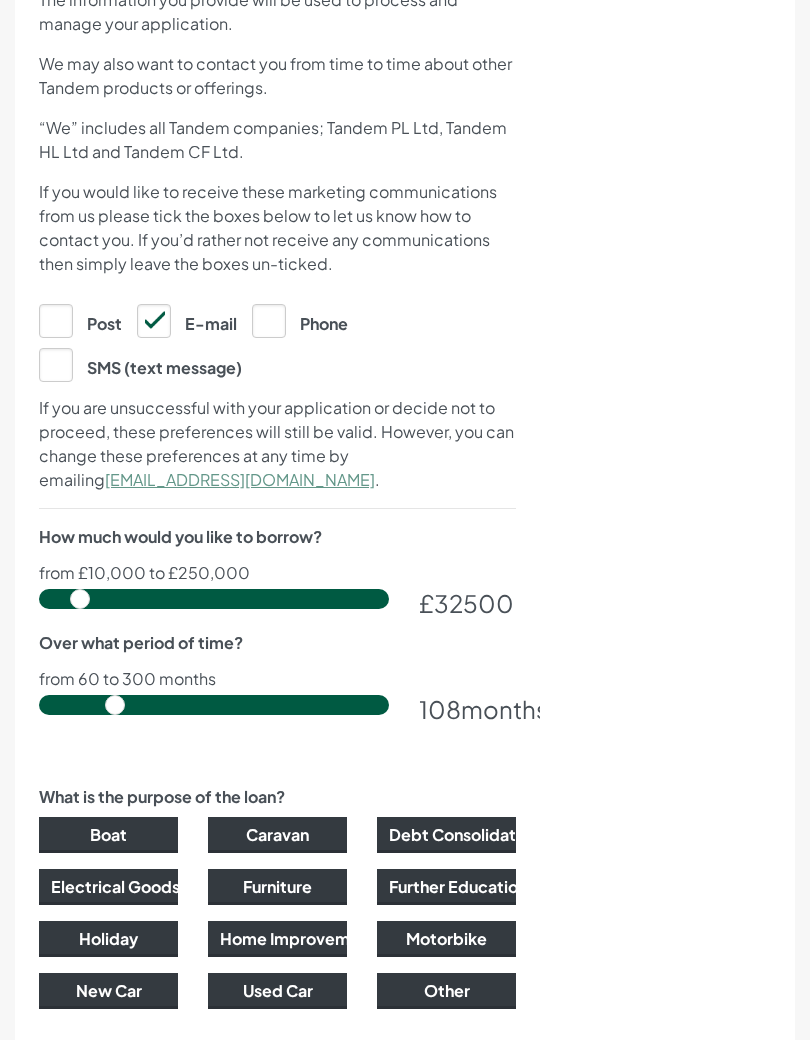 click at bounding box center [214, 599] 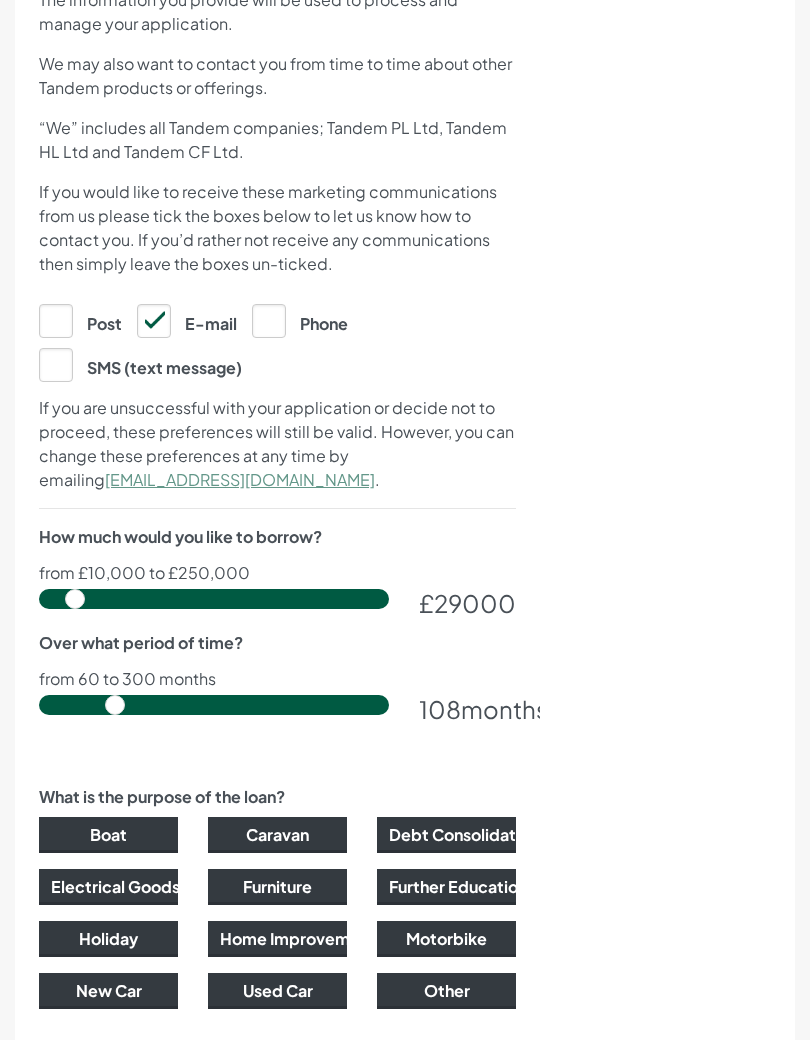 click at bounding box center (214, 599) 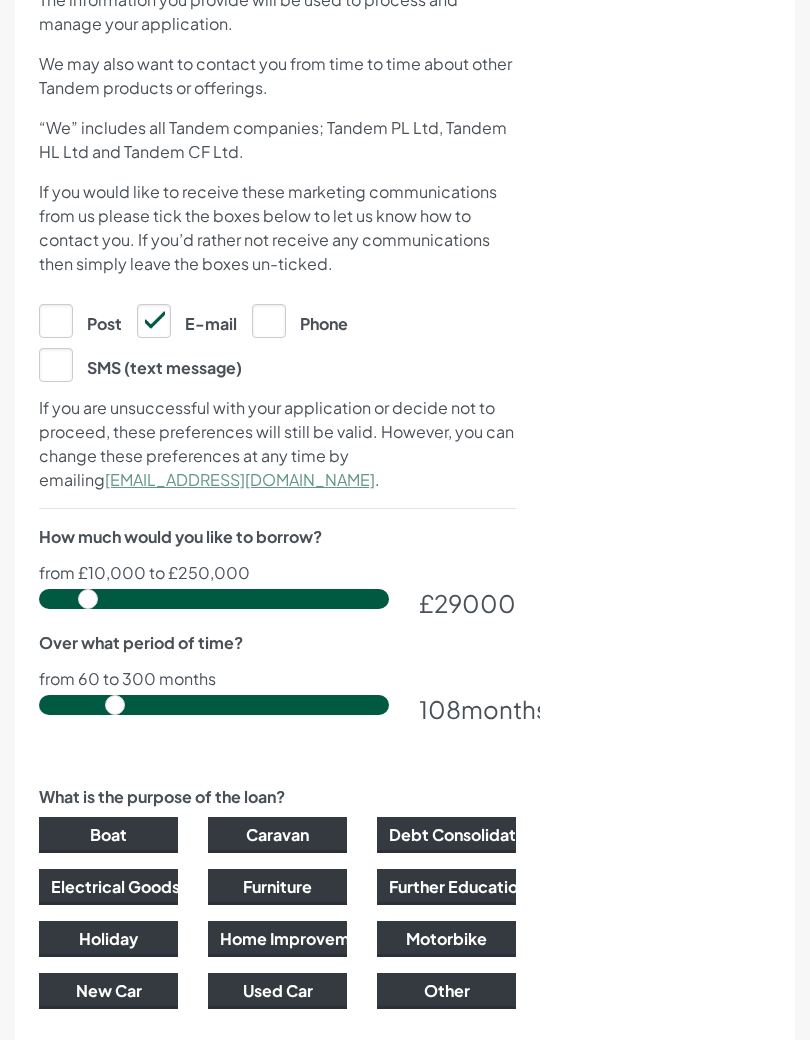 click at bounding box center (214, 599) 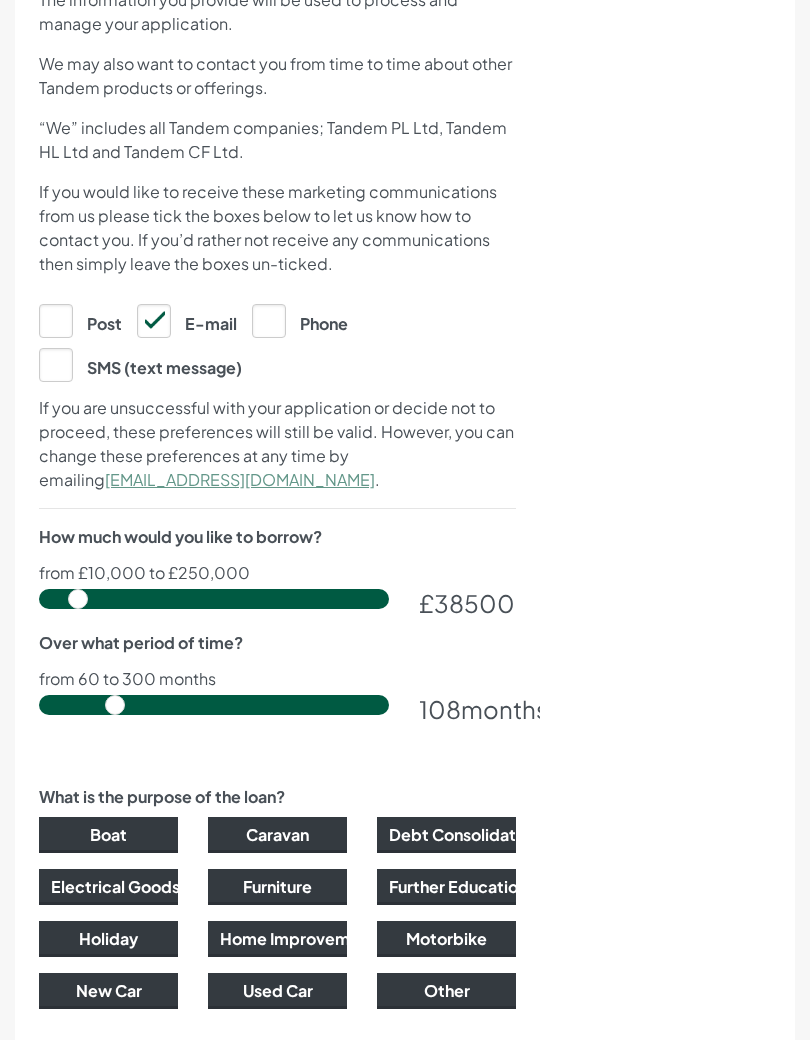 type on "31000" 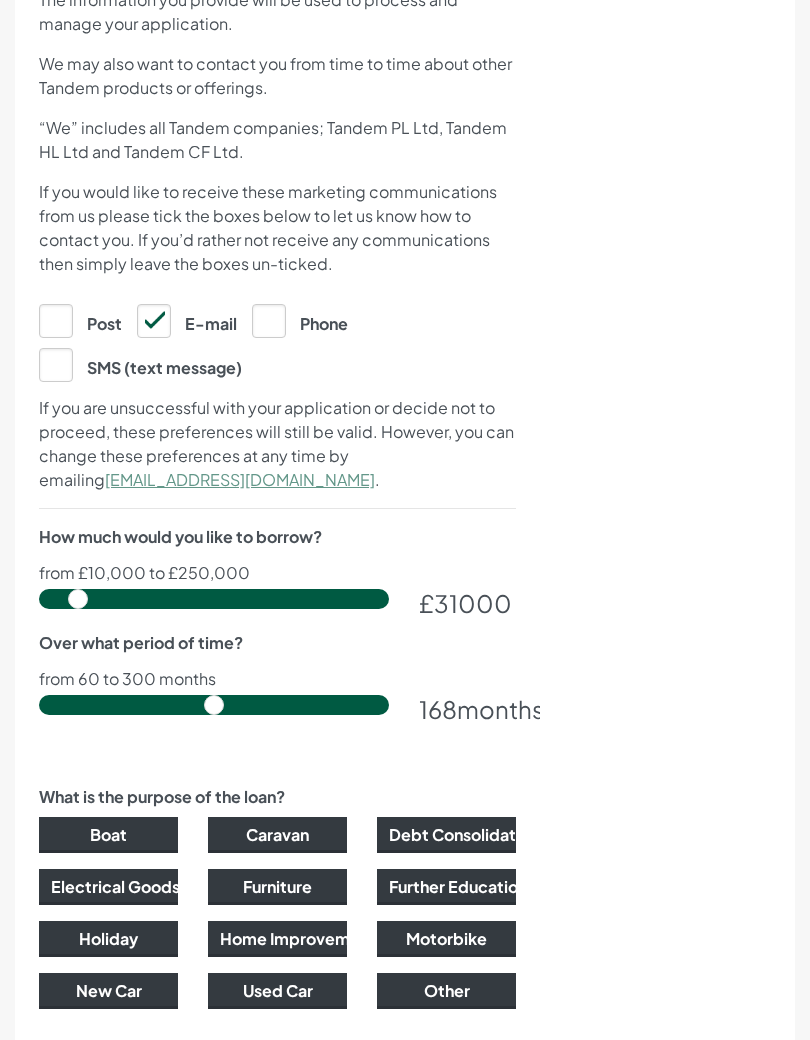 type on "180" 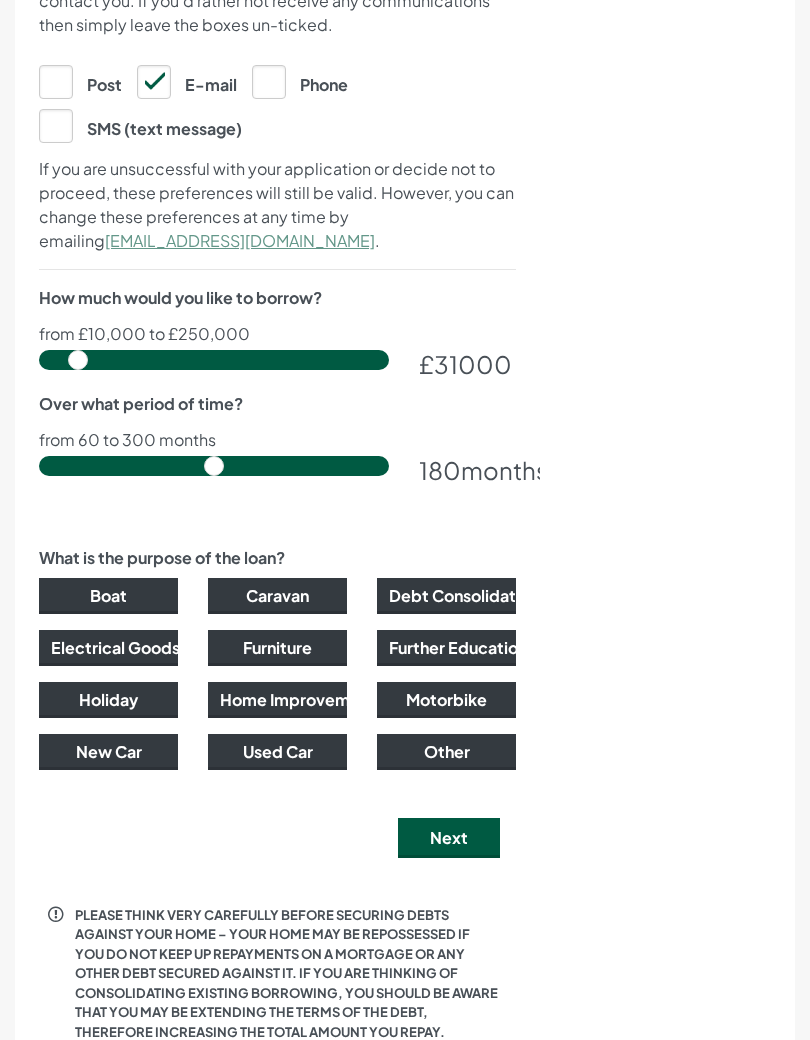 scroll, scrollTop: 1172, scrollLeft: 0, axis: vertical 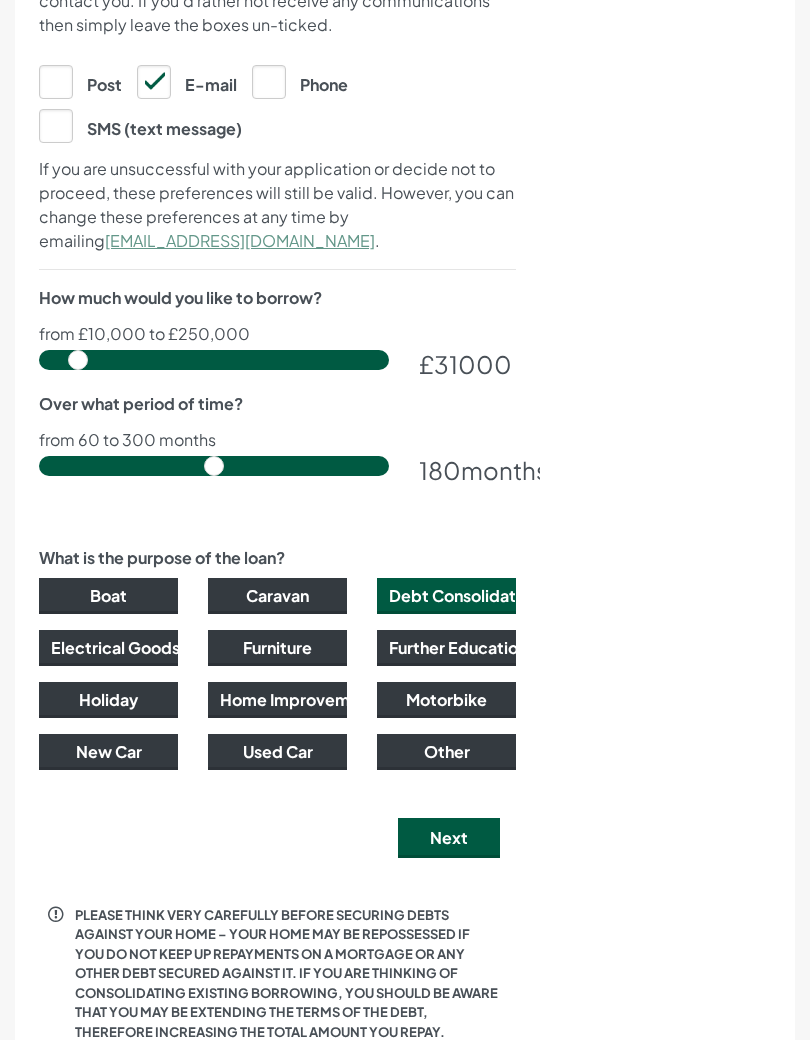 click on "Next" at bounding box center [449, 838] 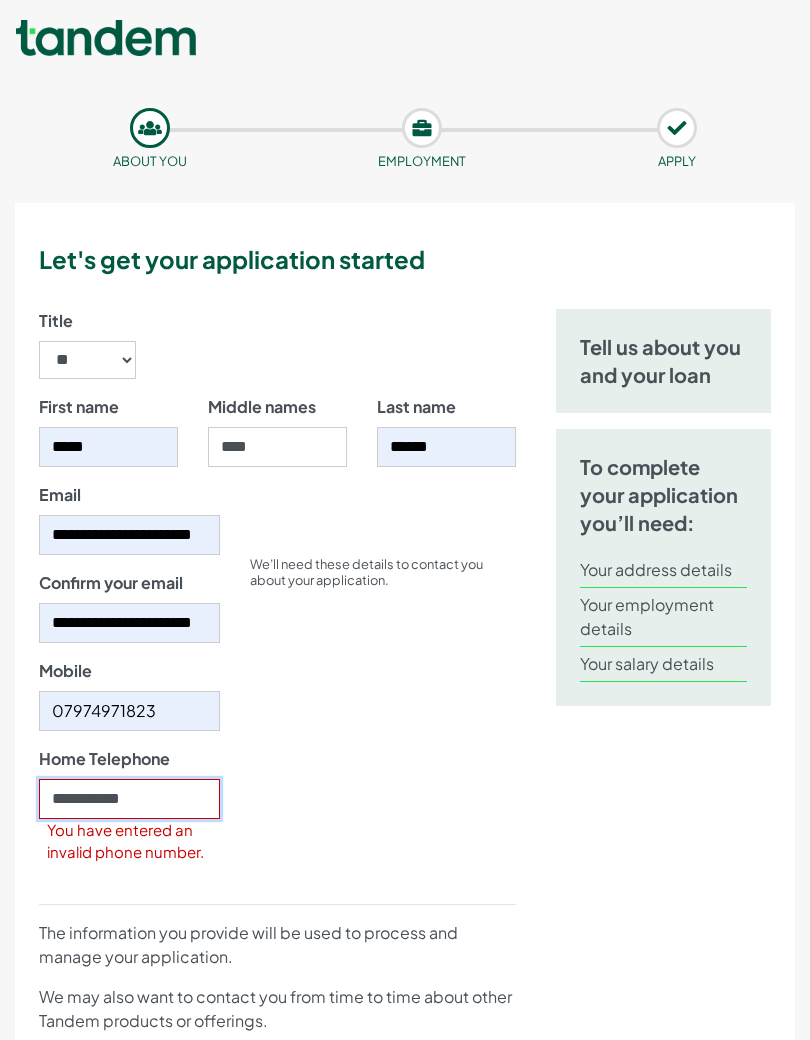 click on "**********" at bounding box center (129, 799) 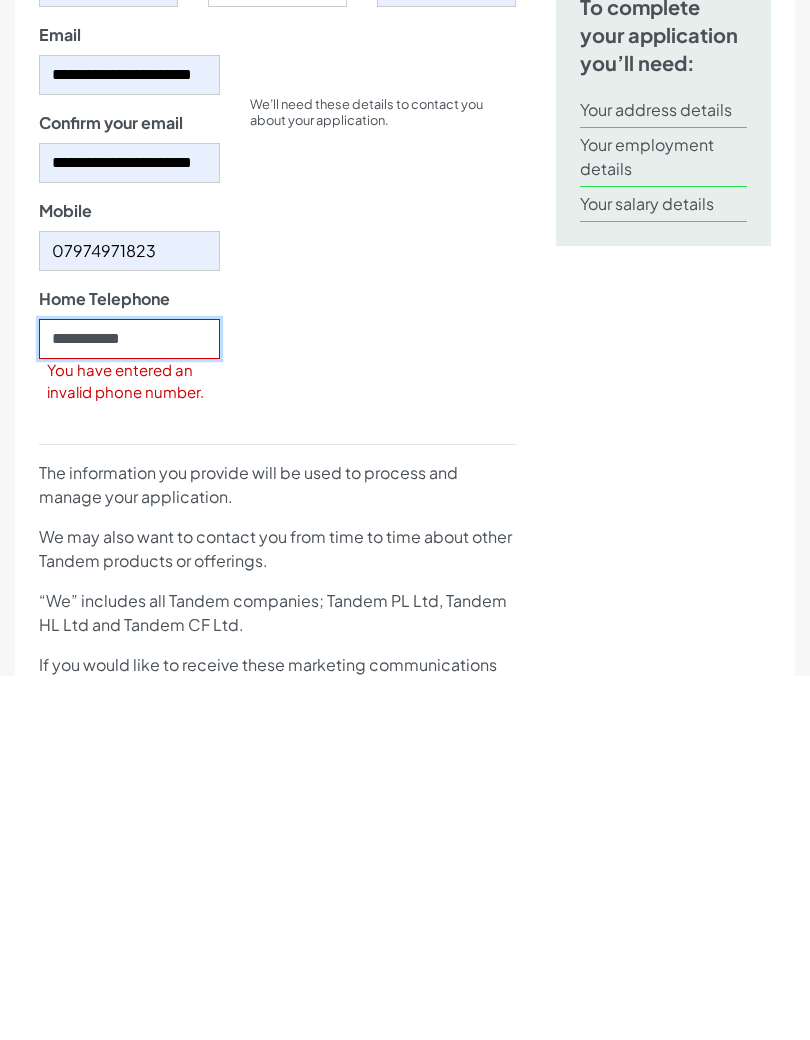 click on "Boat" at bounding box center [108, 1672] 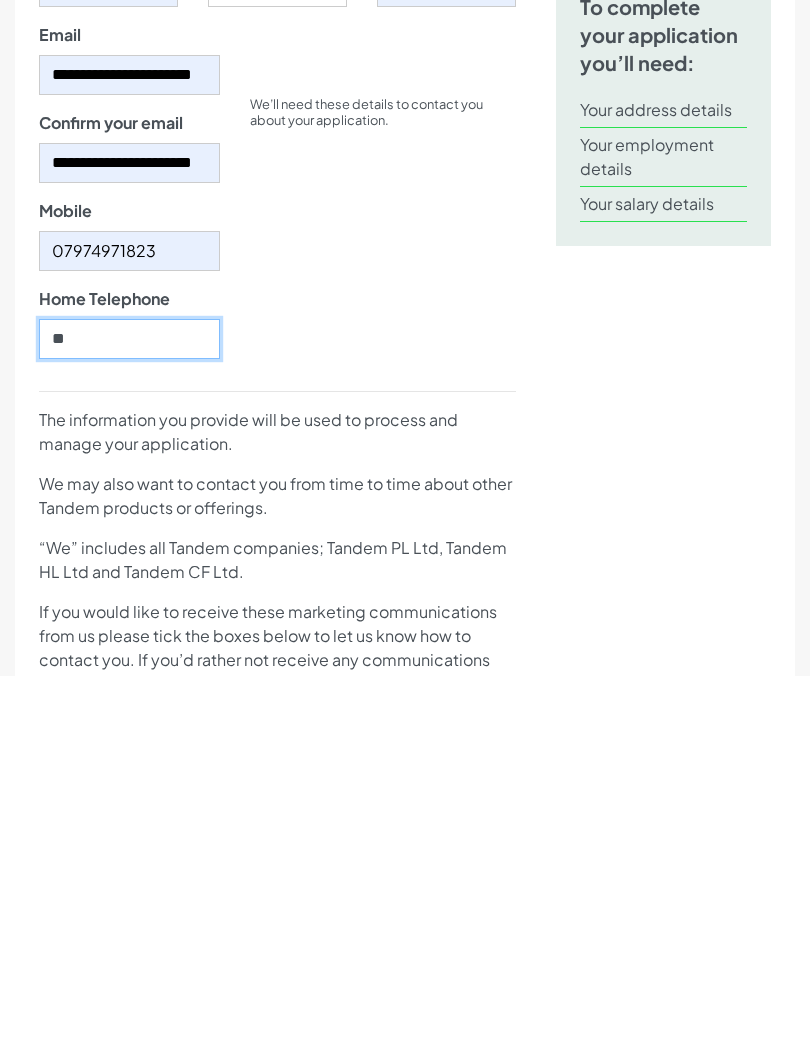 type on "*" 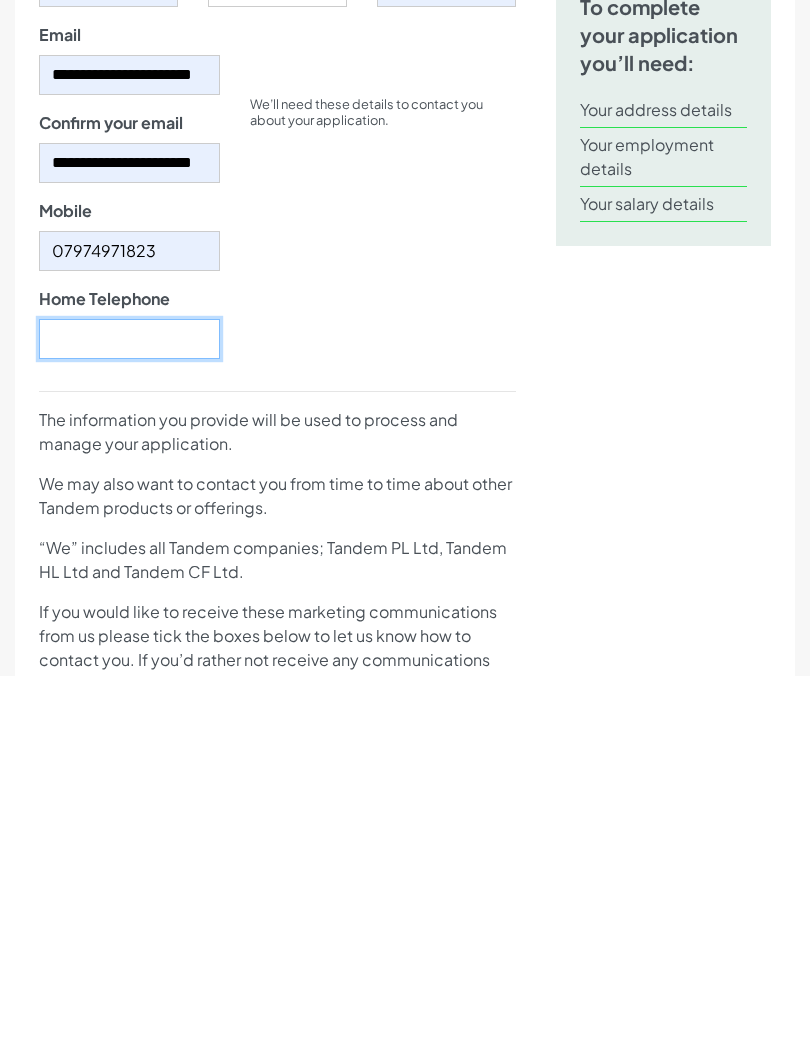 type on "**********" 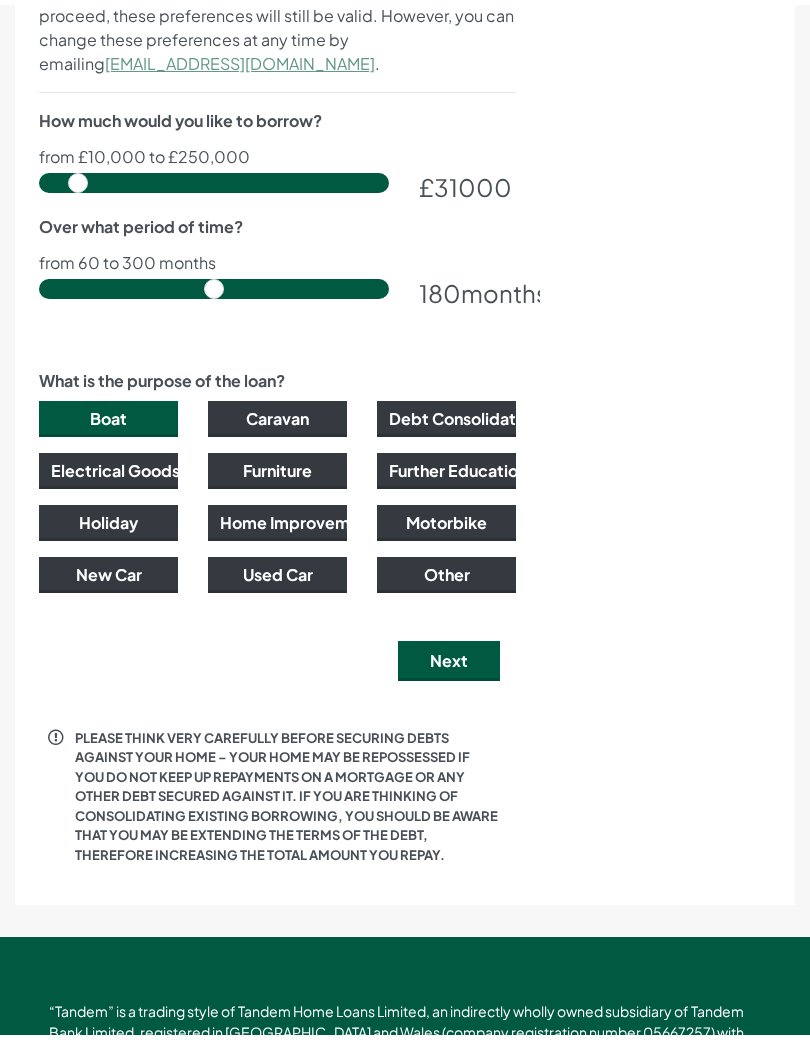 scroll, scrollTop: 1305, scrollLeft: 0, axis: vertical 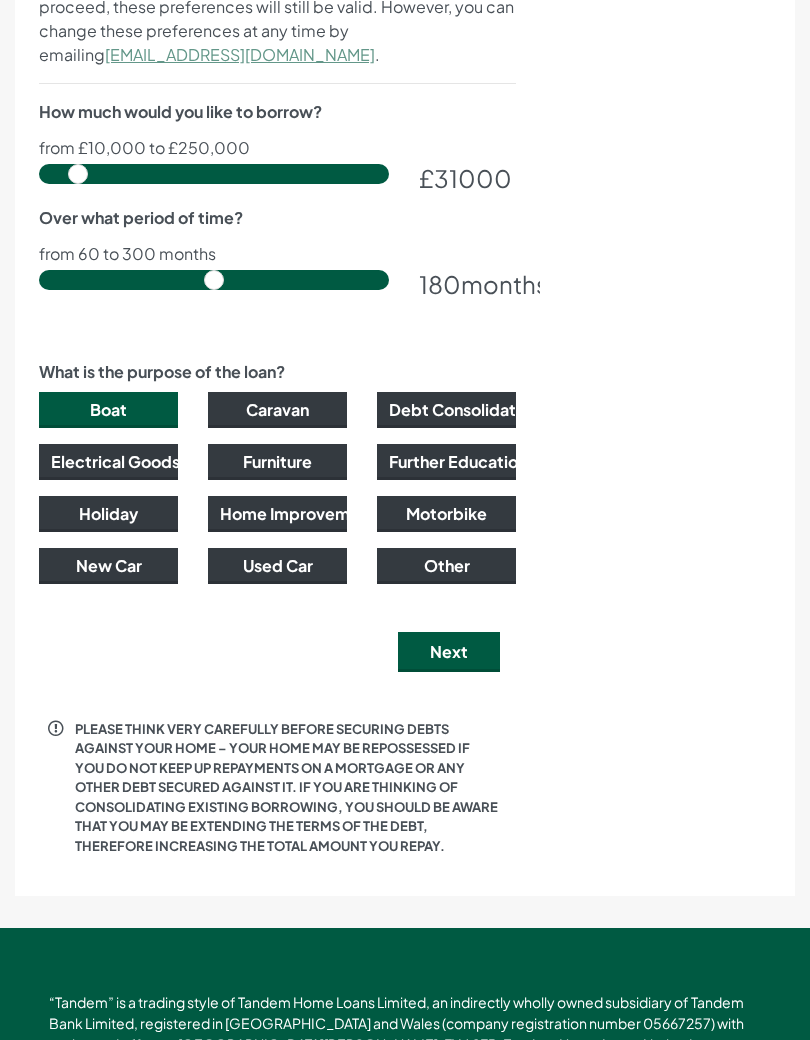 click on "Debt Consolidation" at bounding box center [446, 410] 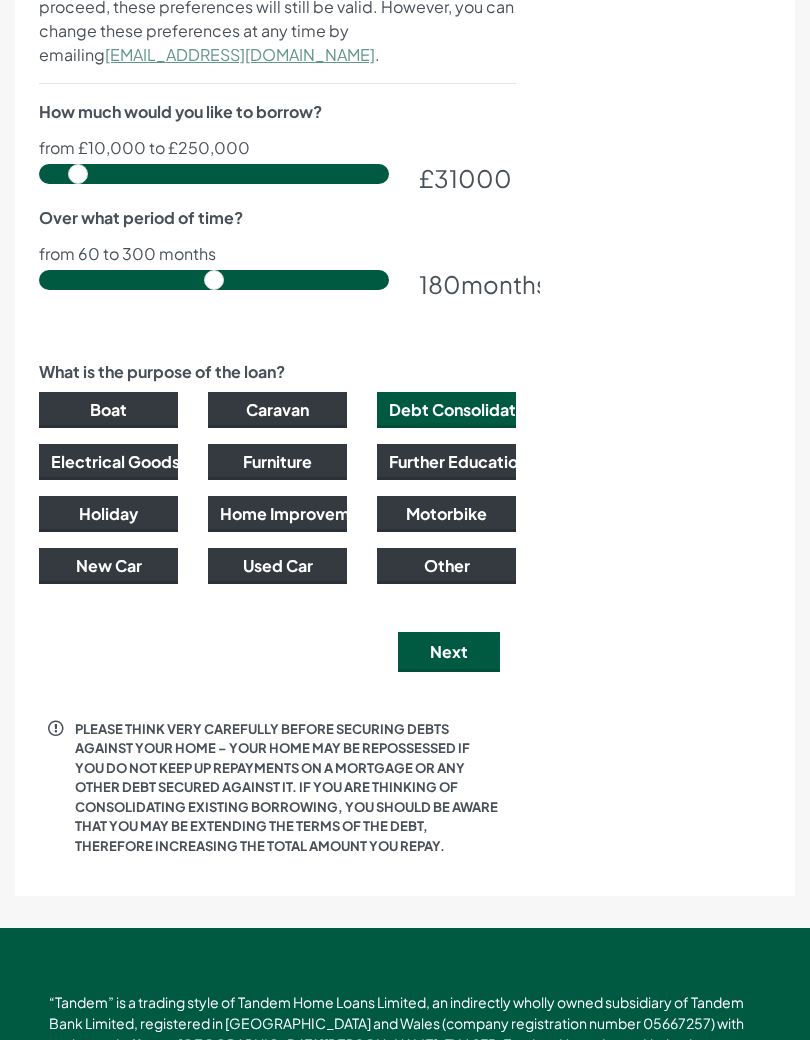 click on "Next" at bounding box center (449, 652) 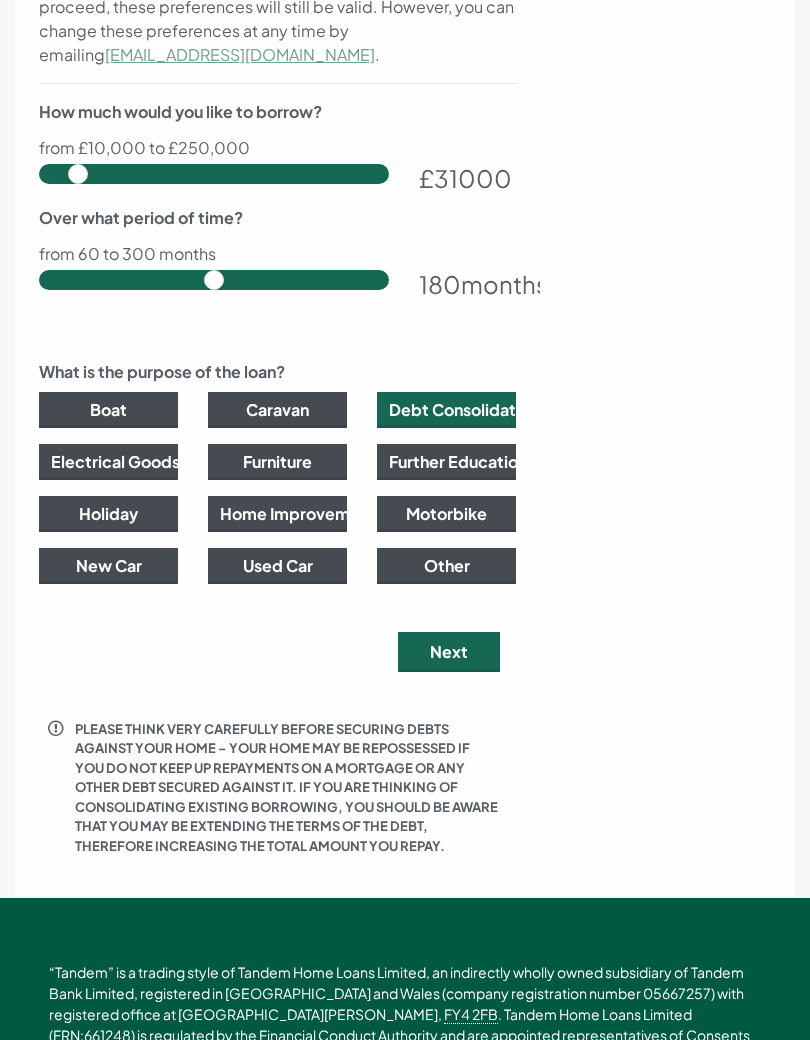 scroll, scrollTop: 0, scrollLeft: 0, axis: both 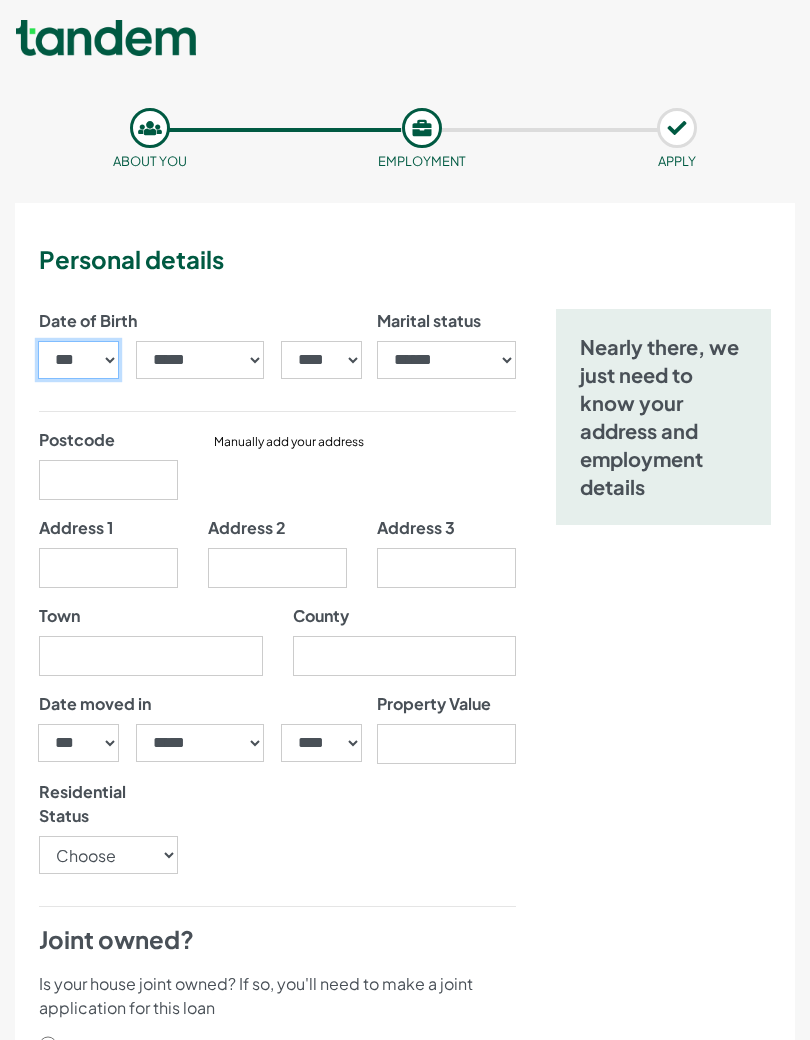 click on "***
* * * * * * * * * ** ** ** ** ** ** ** ** ** ** ** ** ** ** ** ** ** ** ** ** ** **" at bounding box center (78, 360) 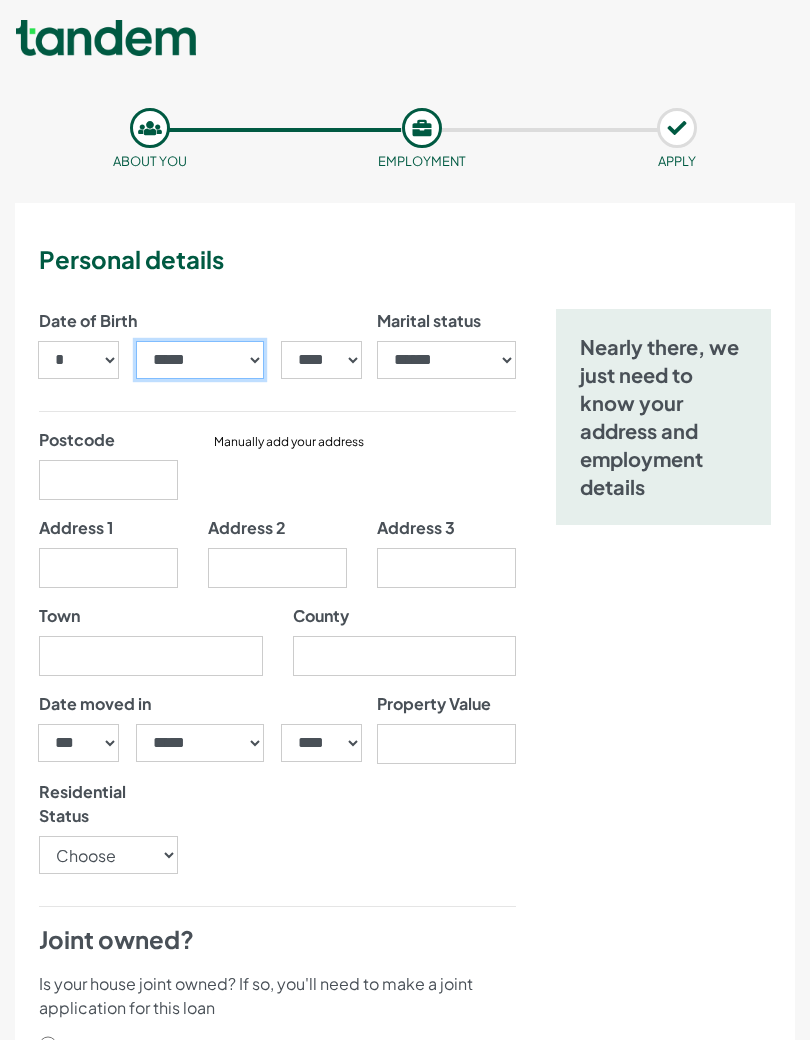 click on "*****
*******
********
*****
*****
***
****
****
******
*********
*******
********
********" at bounding box center (200, 360) 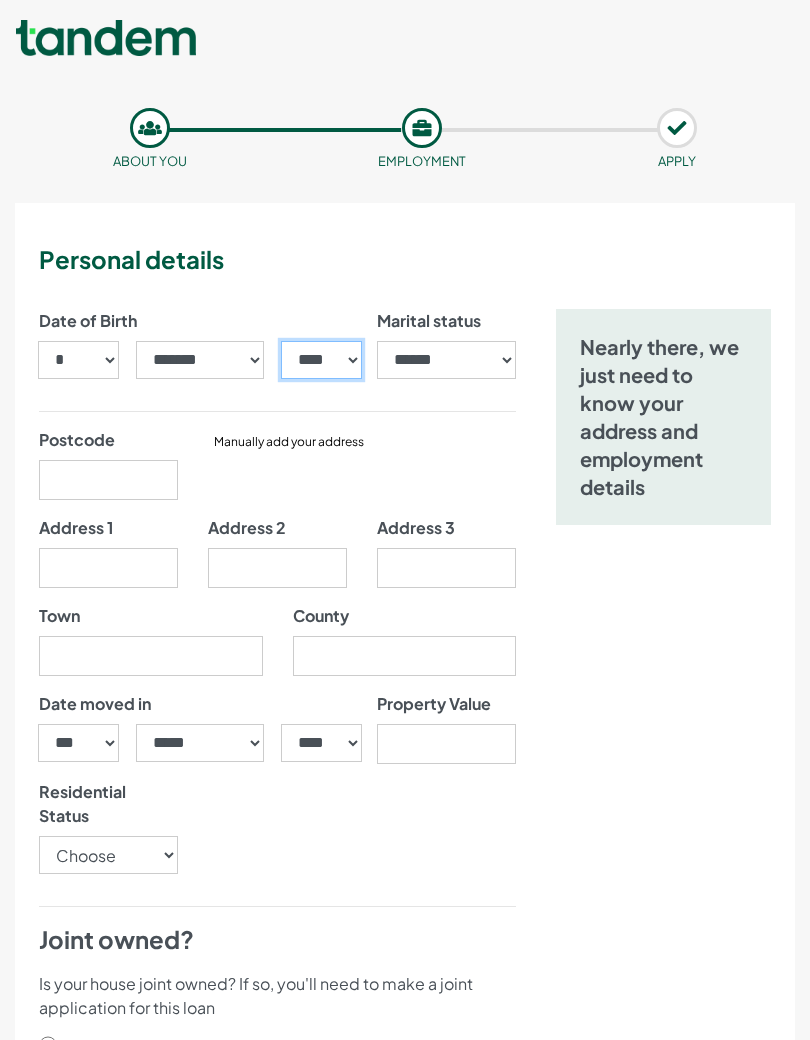click on "****
**** **** **** **** **** **** **** **** **** **** **** **** **** **** **** **** **** **** **** **** **** **** **** **** **** **** **** **** **** **** **** **** **** **** **** **** **** **** **** **** **** **** **** **** **** **** **** **** **** **** **** **** **** **** **** **** **** **** **** **** **** **** **** **** **** **** **** **** **** **** **** **** **** **** **** **** **** **** **** **** **** **** **** **** **** **** **** **** **** **** **** **** **** **** **** **** **** **** **** **** **** **** **** **** **** **** **** **** **** **** **** **** **** **** **** **** **** **** **** **** **** **** **** **** **** ****" at bounding box center (321, 360) 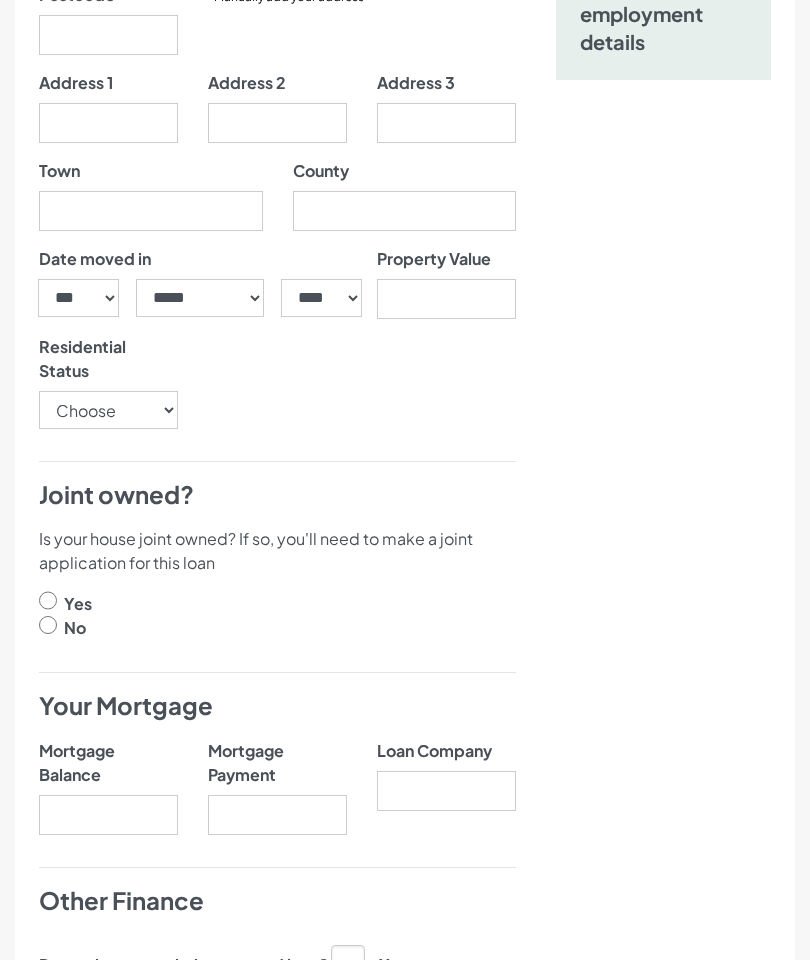 scroll, scrollTop: 81, scrollLeft: 0, axis: vertical 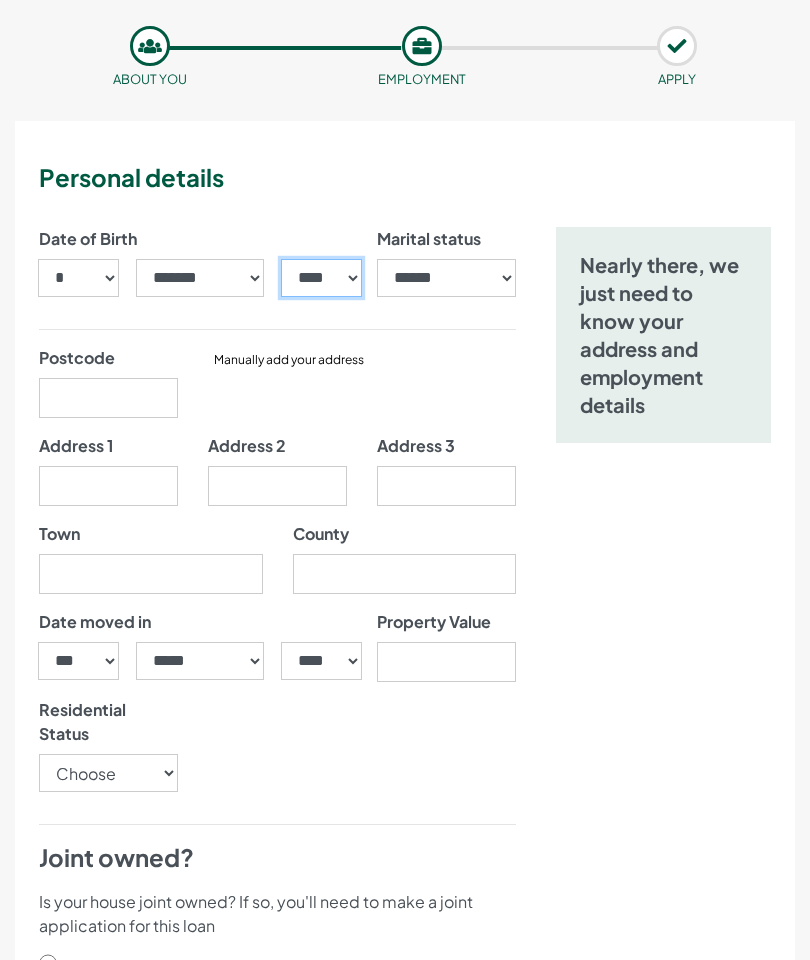click on "****
**** **** **** **** **** **** **** **** **** **** **** **** **** **** **** **** **** **** **** **** **** **** **** **** **** **** **** **** **** **** **** **** **** **** **** **** **** **** **** **** **** **** **** **** **** **** **** **** **** **** **** **** **** **** **** **** **** **** **** **** **** **** **** **** **** **** **** **** **** **** **** **** **** **** **** **** **** **** **** **** **** **** **** **** **** **** **** **** **** **** **** **** **** **** **** **** **** **** **** **** **** **** **** **** **** **** **** **** **** **** **** **** **** **** **** **** **** **** **** **** **** **** **** **** **** ****" at bounding box center [321, 279] 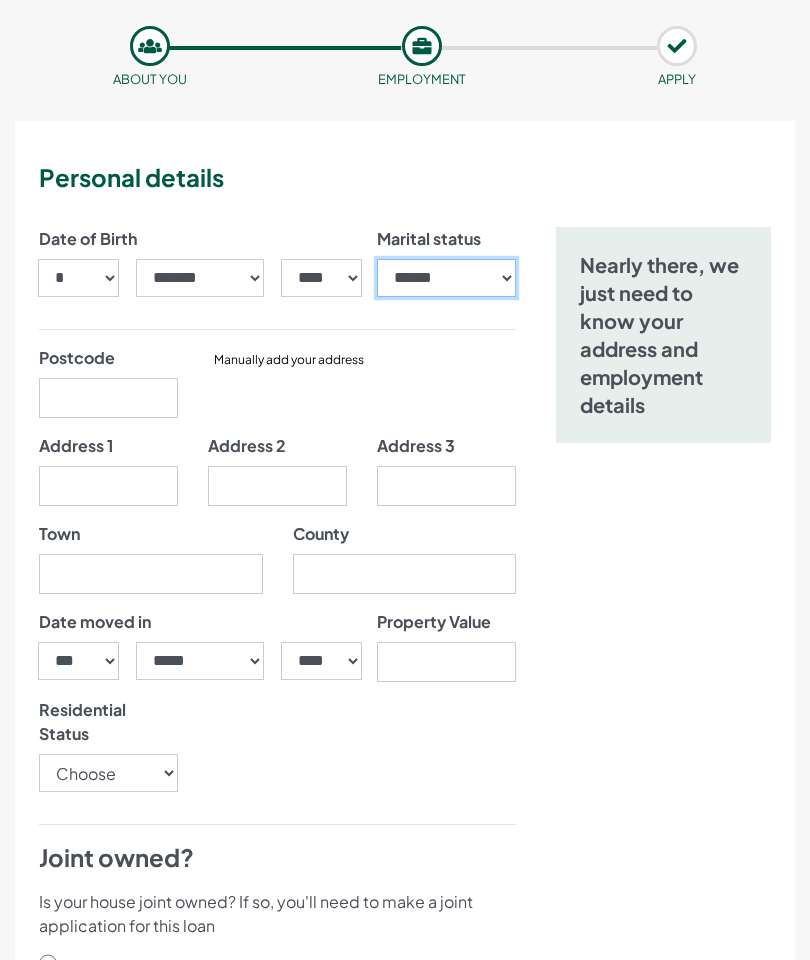 click on "**********" at bounding box center (446, 278) 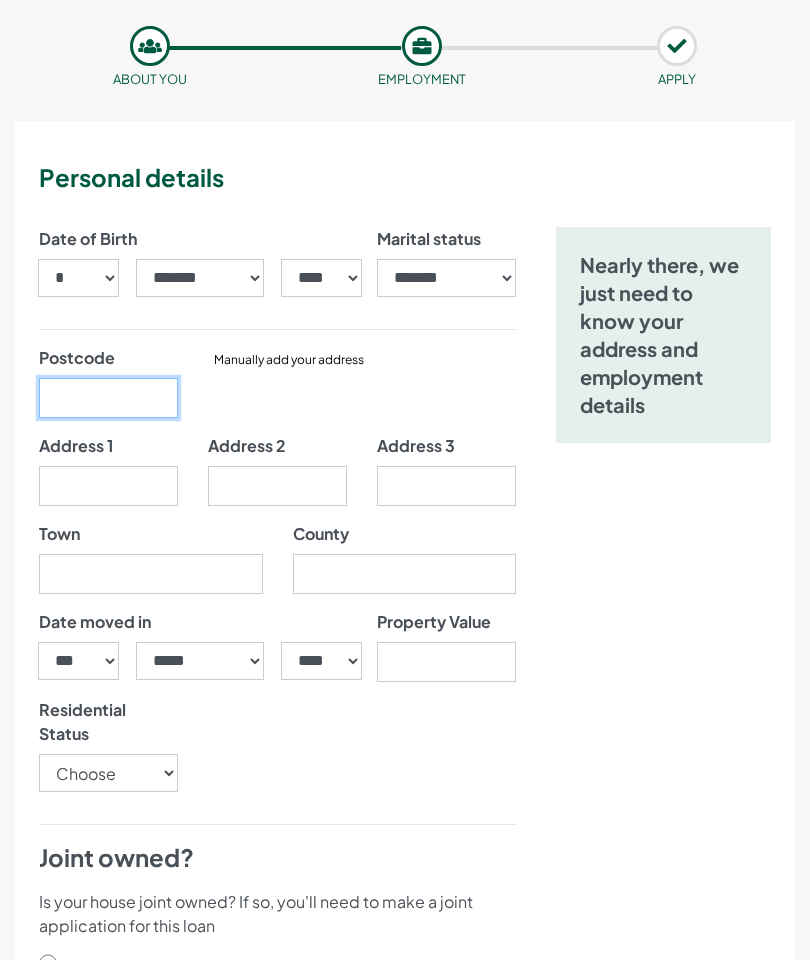 click on "Postcode" at bounding box center [108, 398] 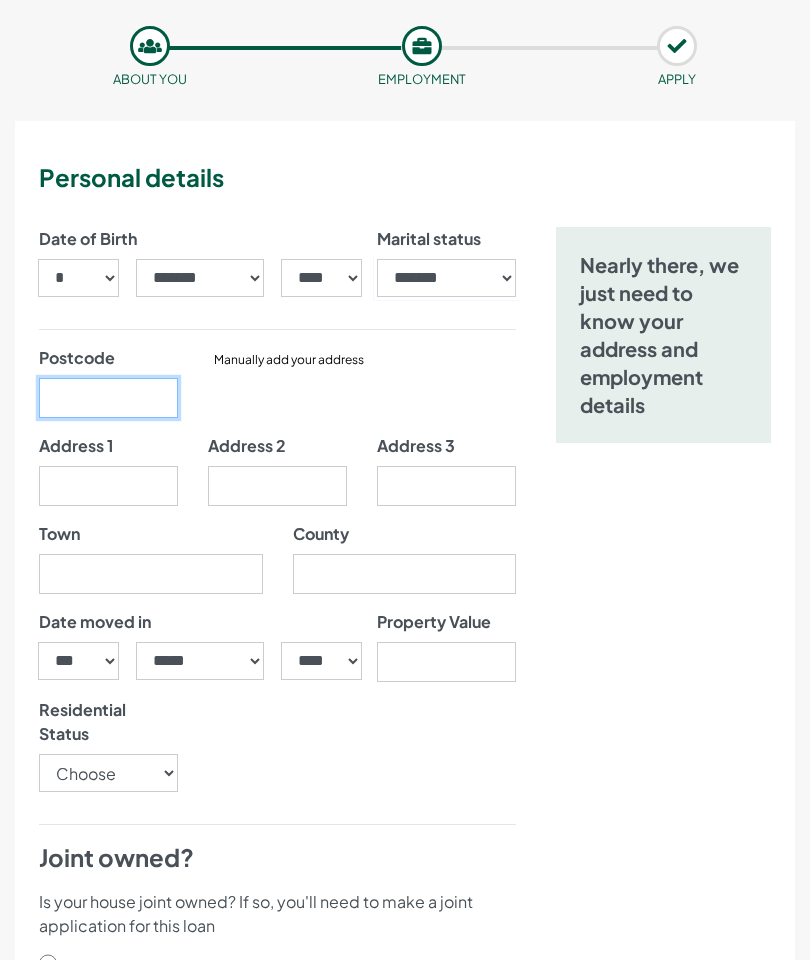 scroll, scrollTop: 81, scrollLeft: 0, axis: vertical 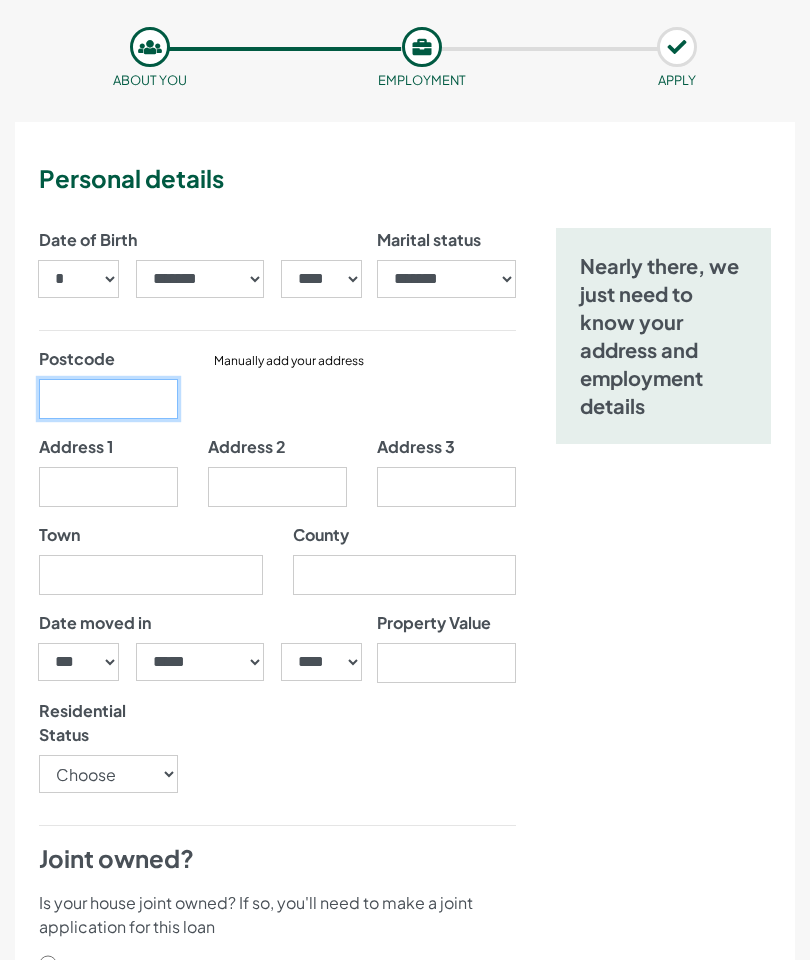 type on "********" 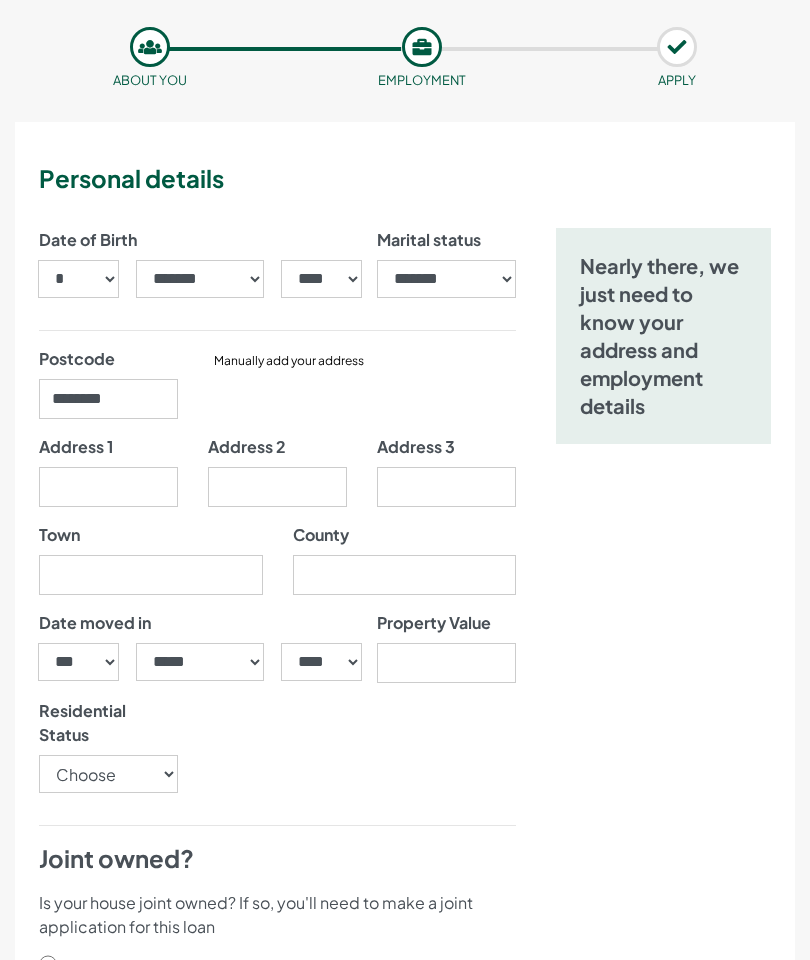 type on "**********" 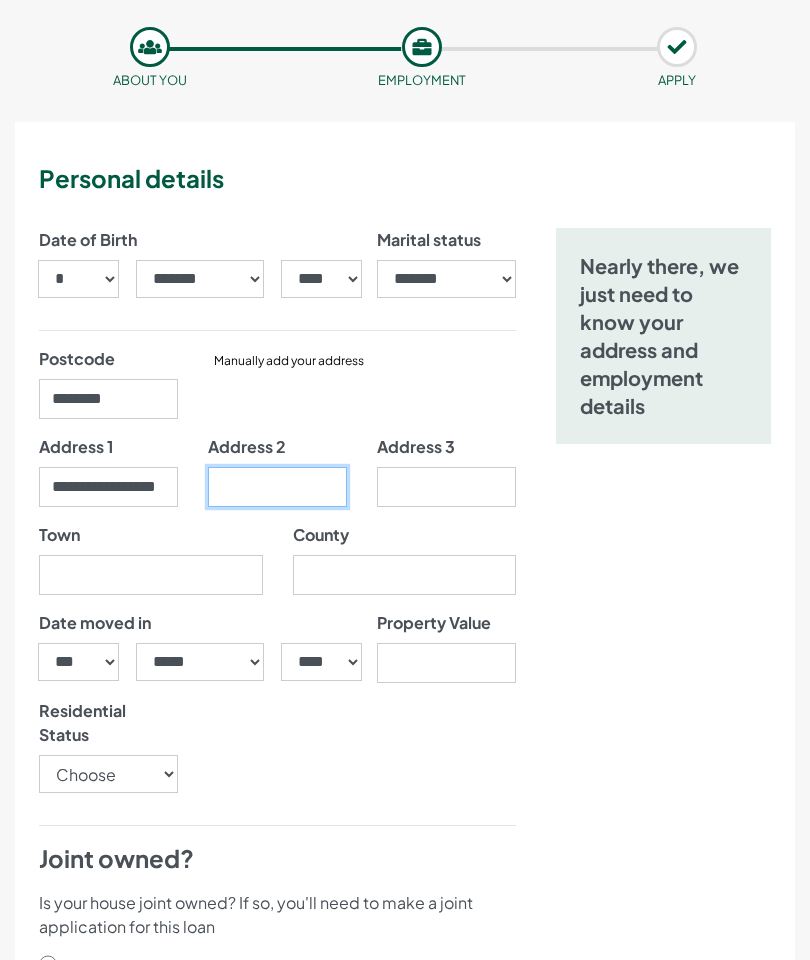 type on "*********" 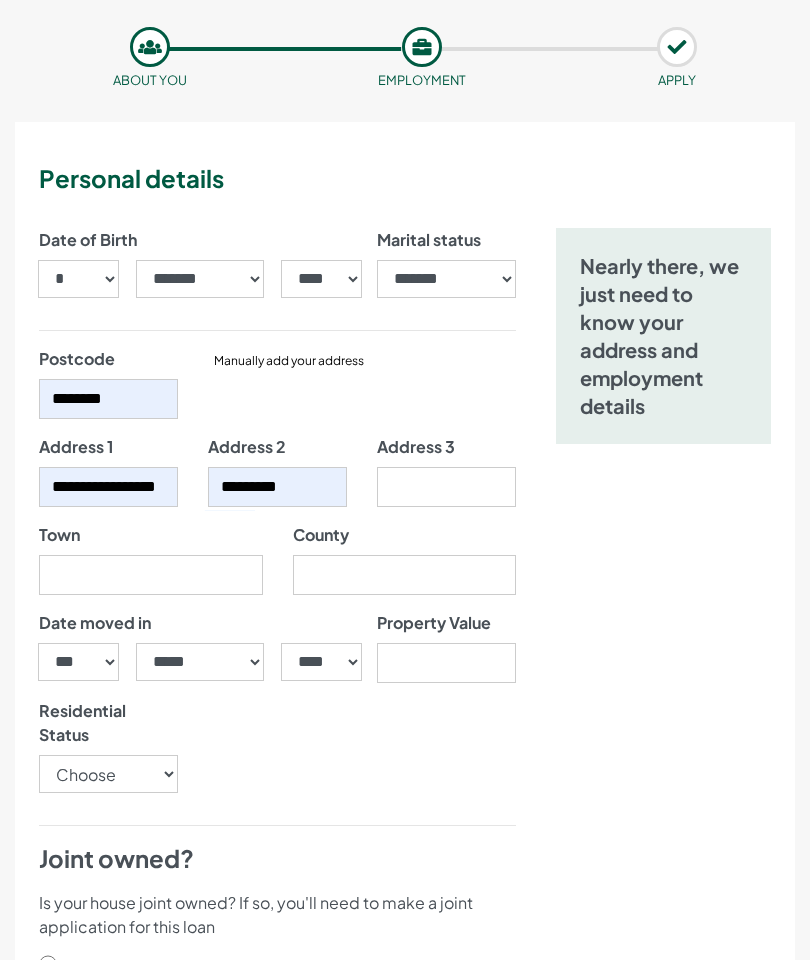 type on "******" 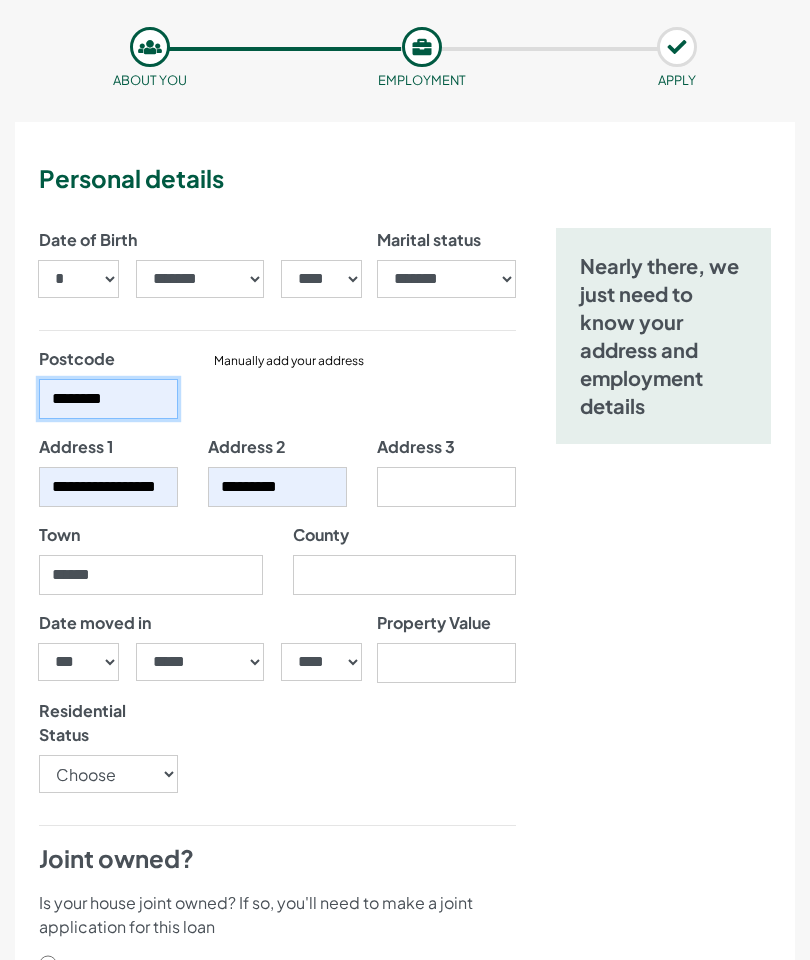 scroll, scrollTop: 82, scrollLeft: 0, axis: vertical 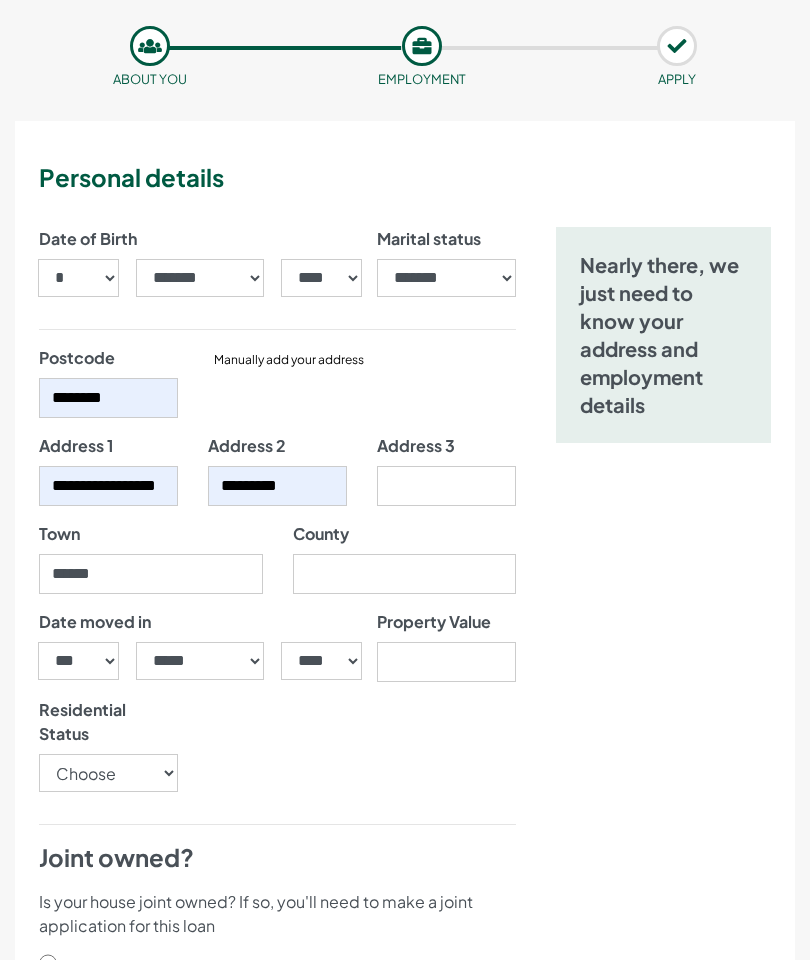 type on "**********" 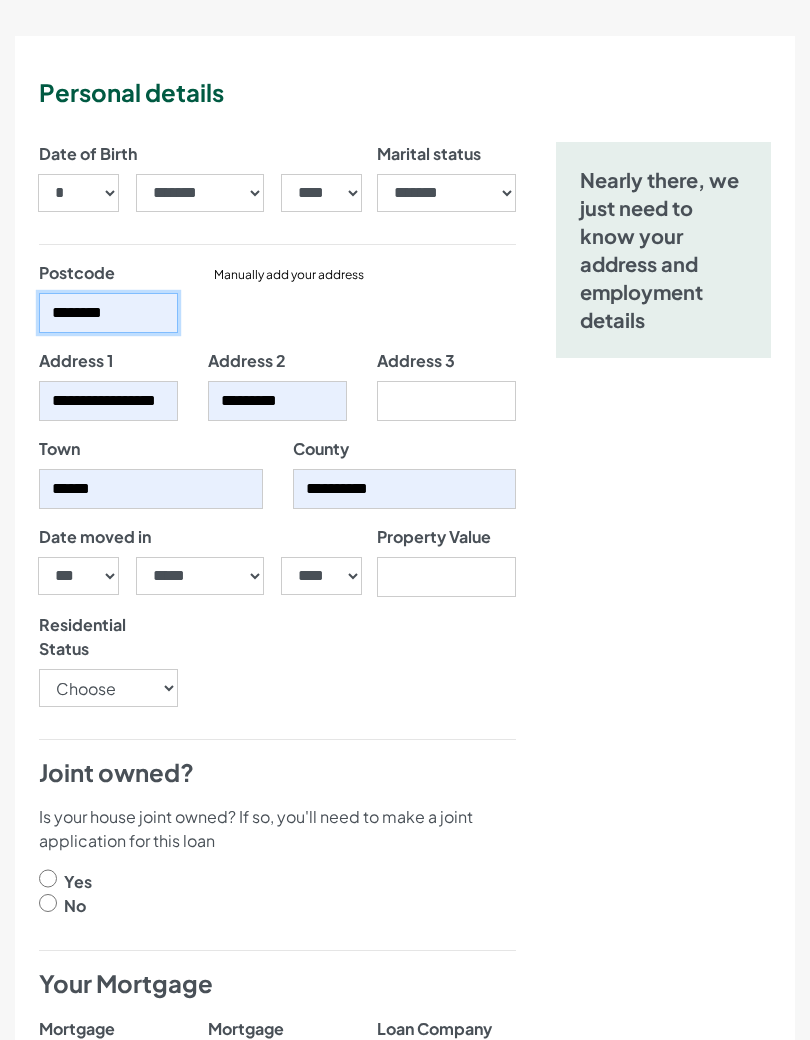 scroll, scrollTop: 173, scrollLeft: 0, axis: vertical 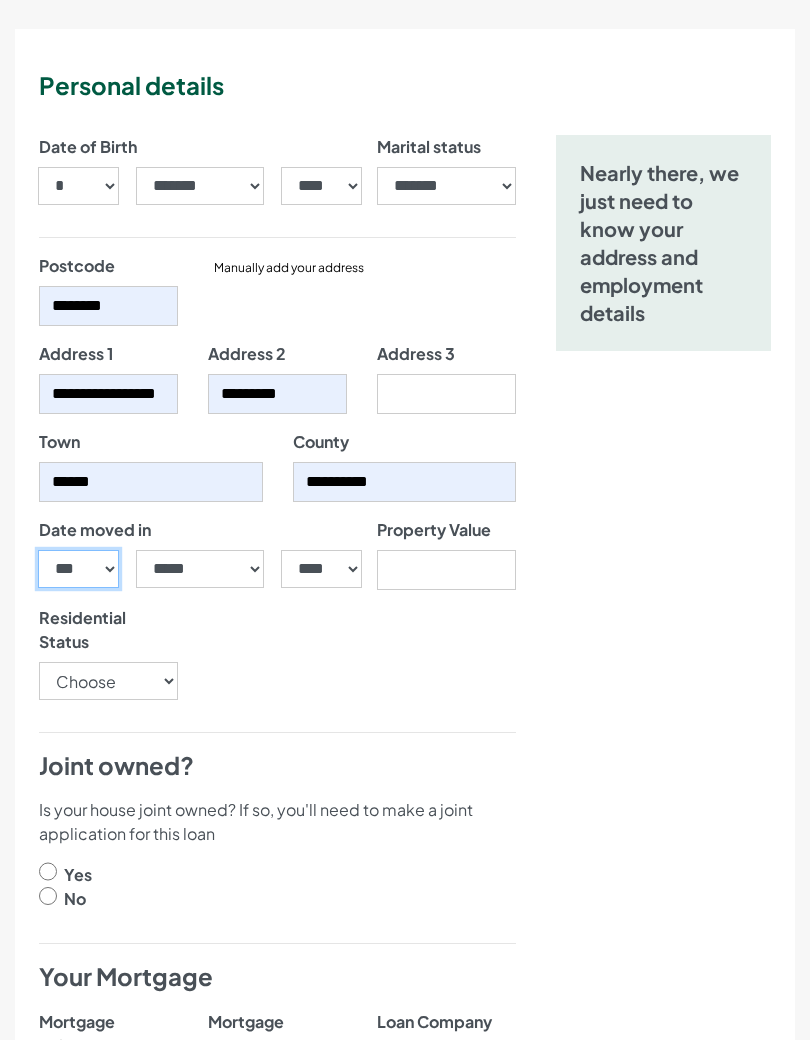 click on "***
* * * * * * * * * ** ** ** ** ** ** ** ** ** ** ** ** ** ** ** ** ** ** ** ** ** **" at bounding box center [78, 570] 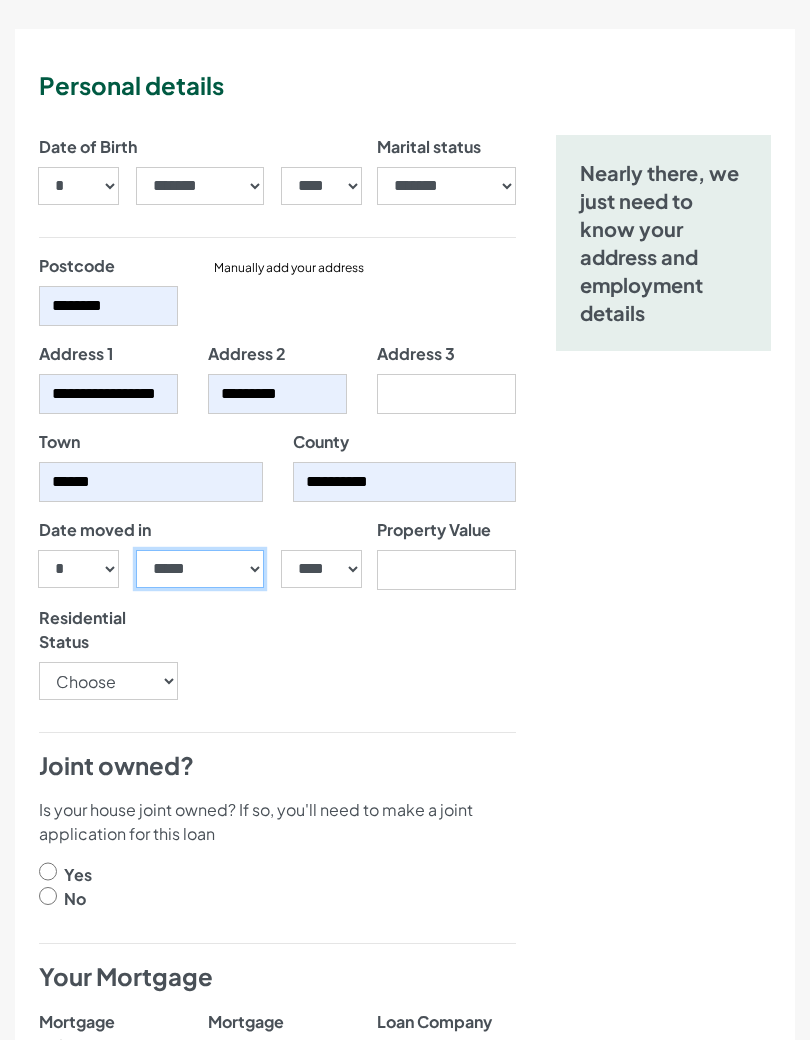 click on "*****
*******
********
*****
*****
***
****
****
******
*********
*******
********
********" at bounding box center (200, 569) 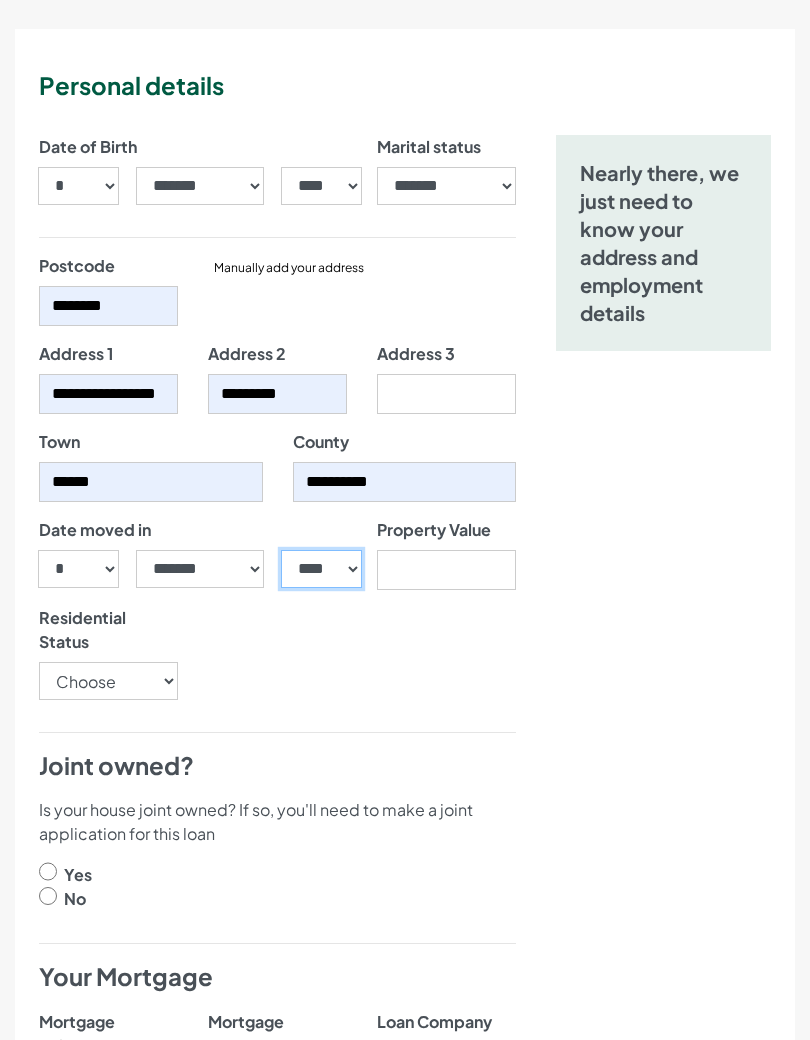 click on "****
**** **** **** **** **** **** **** **** **** **** **** **** **** **** **** **** **** **** **** **** **** **** **** **** **** **** **** **** **** **** **** **** **** **** **** **** **** **** **** **** **** **** **** **** **** **** **** **** **** **** **** **** **** **** **** **** **** **** **** **** **** **** **** **** **** **** **** **** **** **** **** **** **** **** **** **** **** **** **** **** **** **** **** **** **** **** **** **** **** **** **** **** **** **** **** **** **** **** **** **** **** **** **** **** **** **** **** **** **** **** **** **** **** **** **** **** **** **** **** **** **** **** **** **** **** ****" at bounding box center [321, 569] 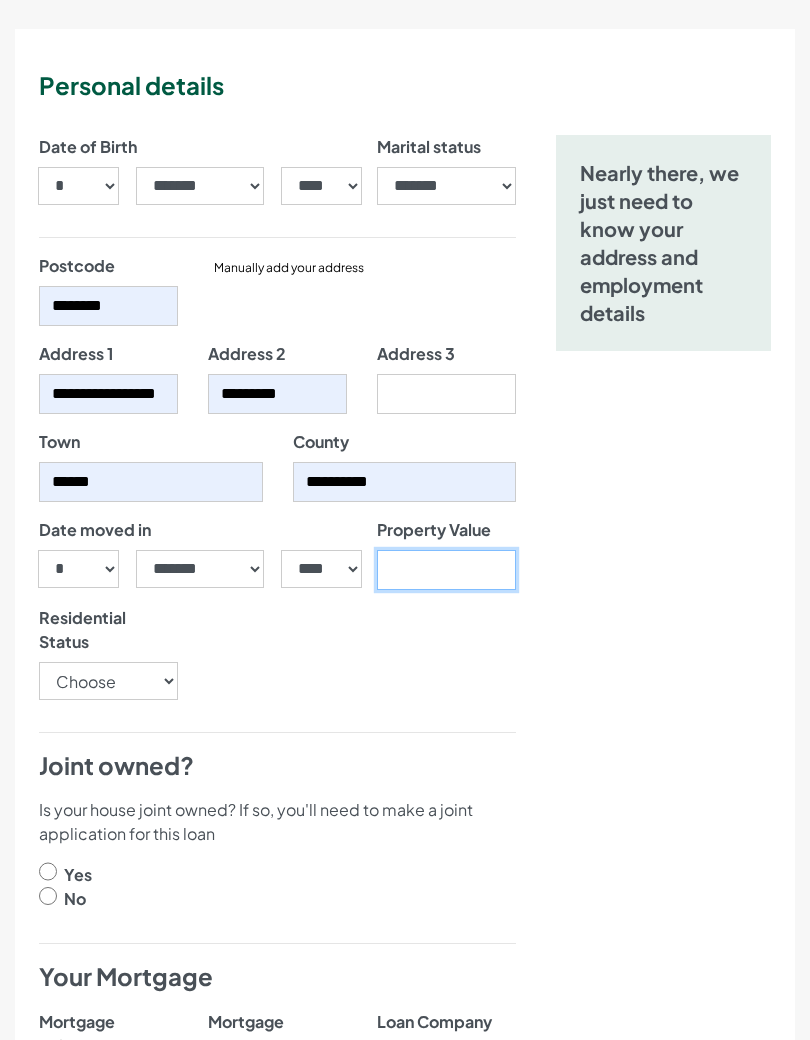 click on "Property Value" at bounding box center (446, 570) 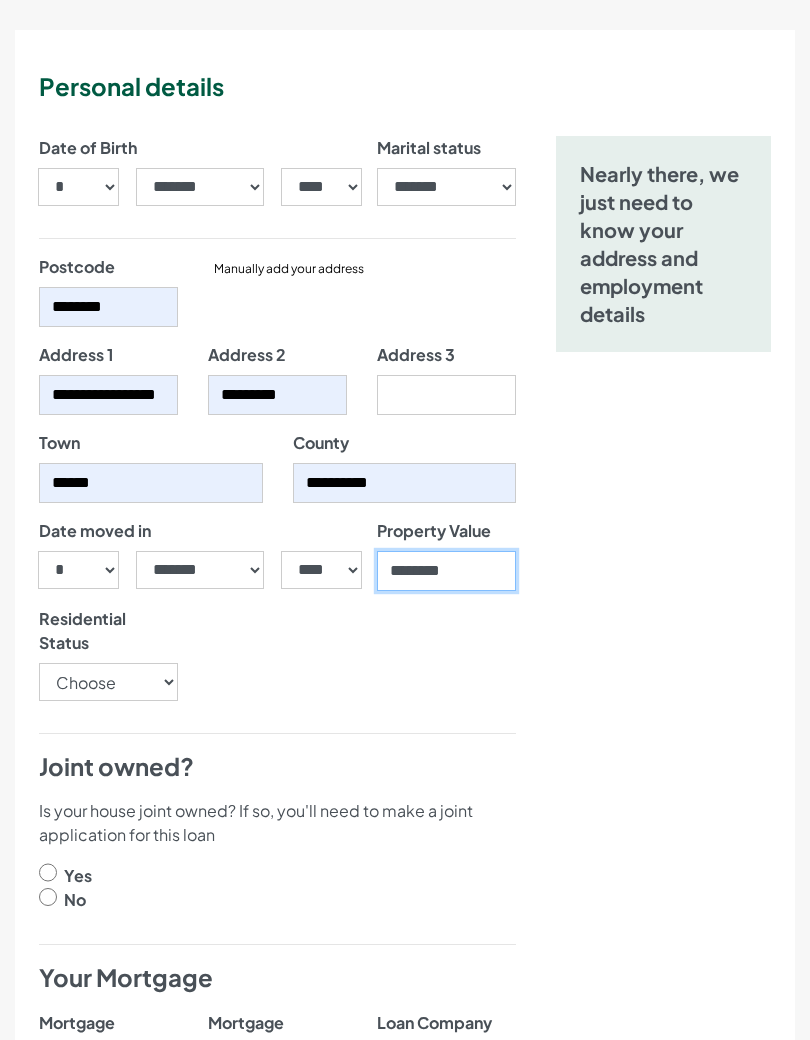 type on "********" 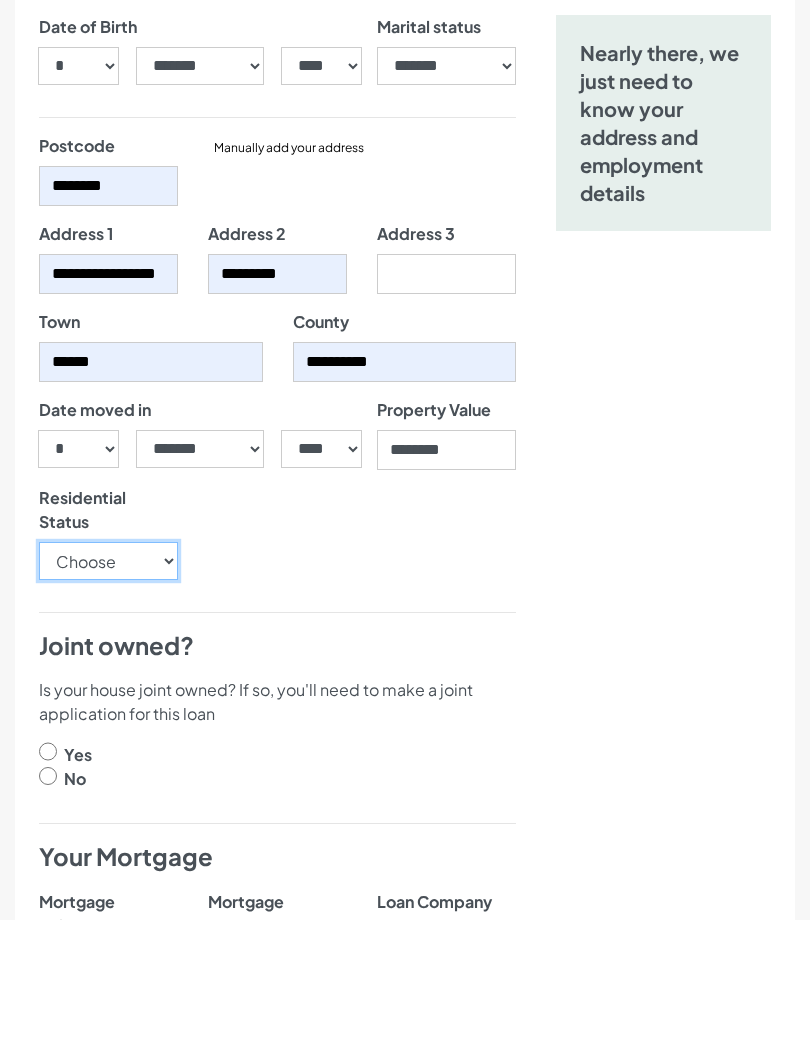 click on "Choose
Owner Occupier
Owner Non Occupier
Living With Parents
Property Owned By Partner
Tenant - Council
Tenant - Housing Association
Tenant - Lodger
Tenant - Private
Living with Friends
Military Accommodation
Works Accommodation" at bounding box center [108, 682] 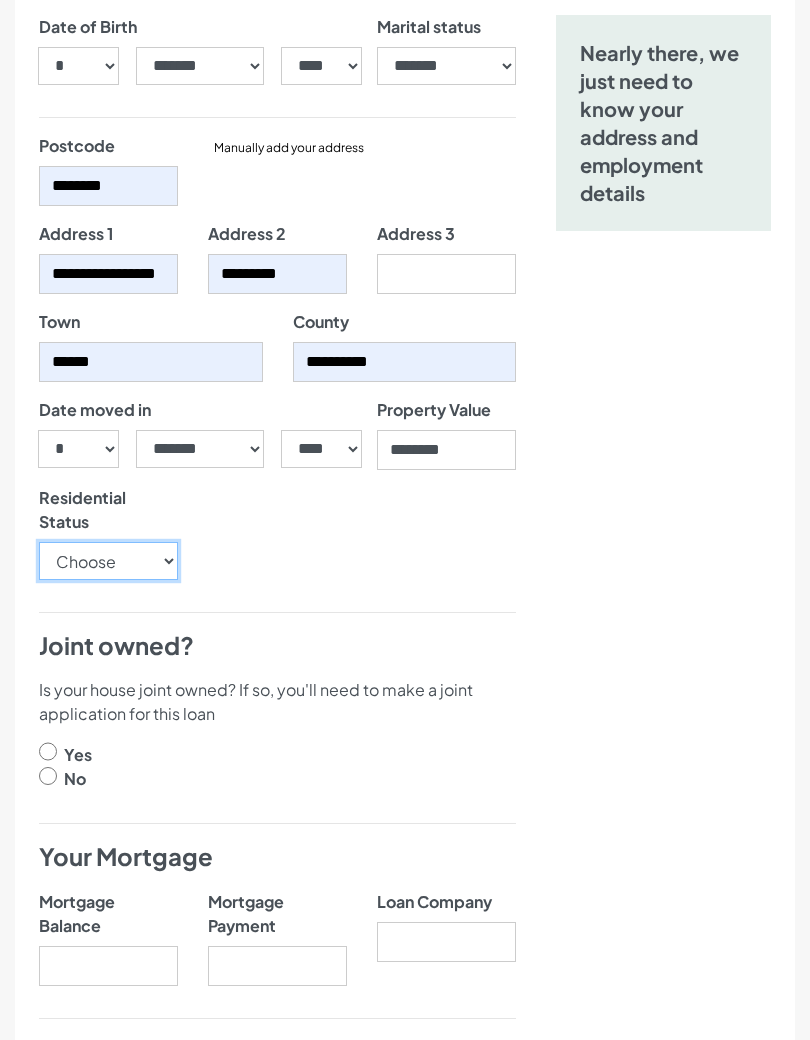 select on "OwnerOccupier" 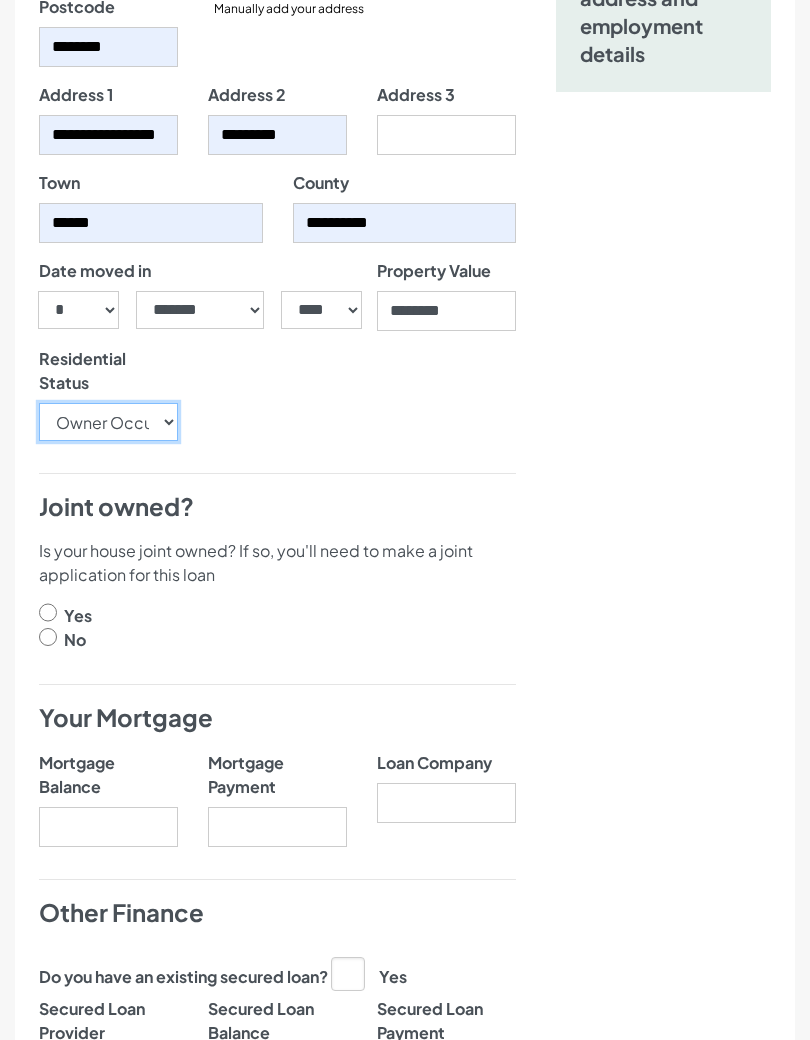 scroll, scrollTop: 435, scrollLeft: 0, axis: vertical 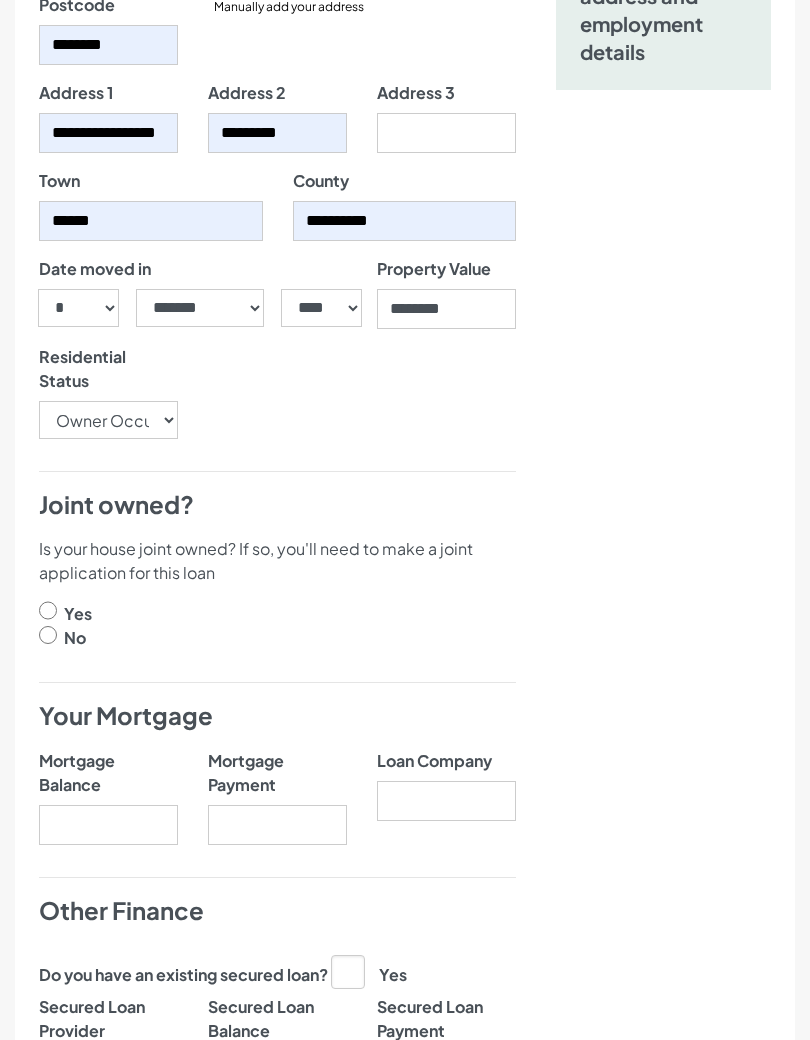 click at bounding box center (48, 610) 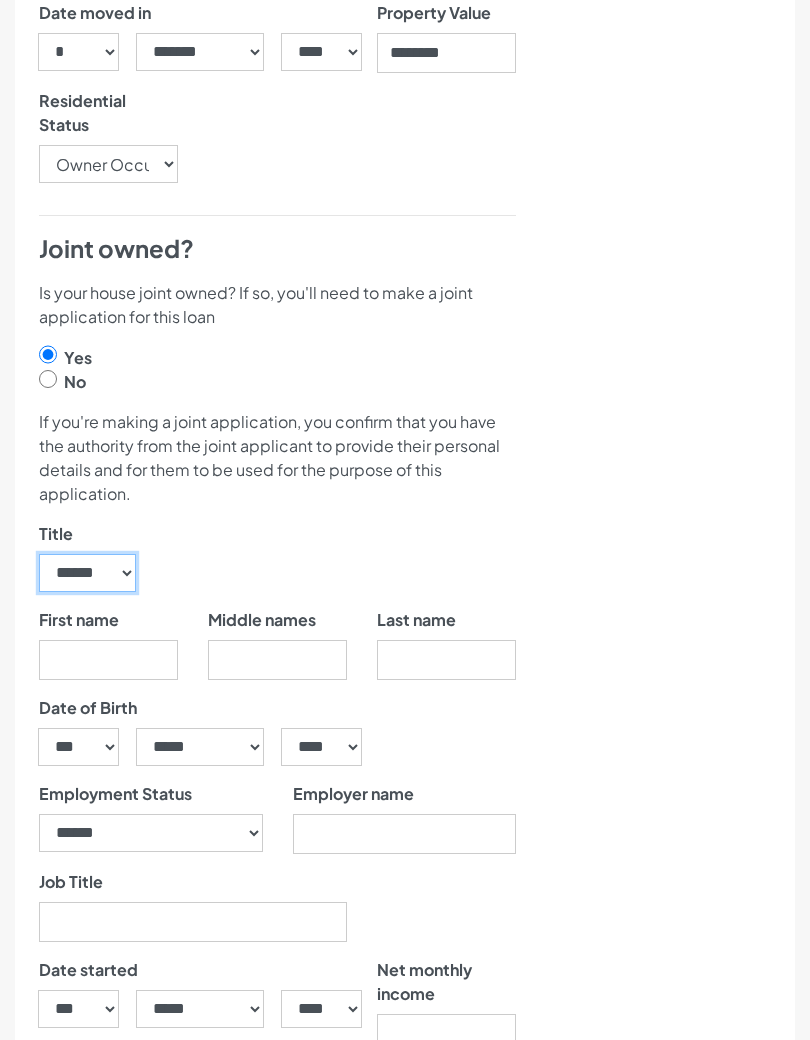 click on "******
**
***
****
**
**
****" at bounding box center [87, 574] 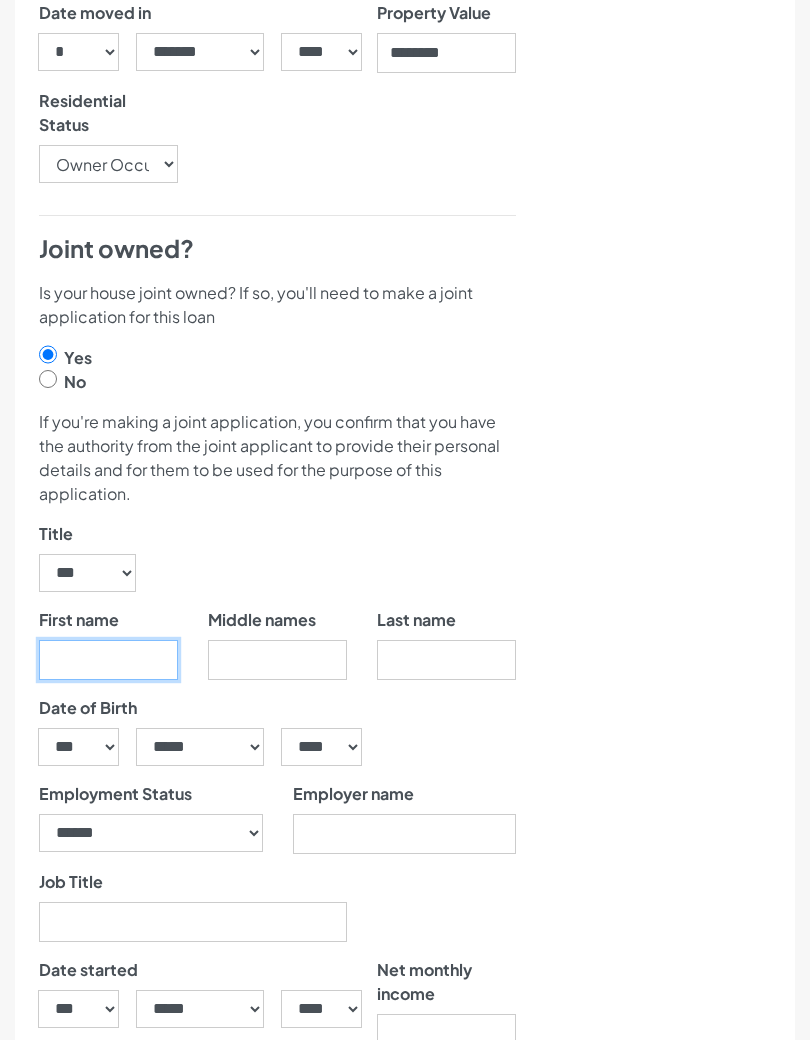click on "First name" at bounding box center [108, 660] 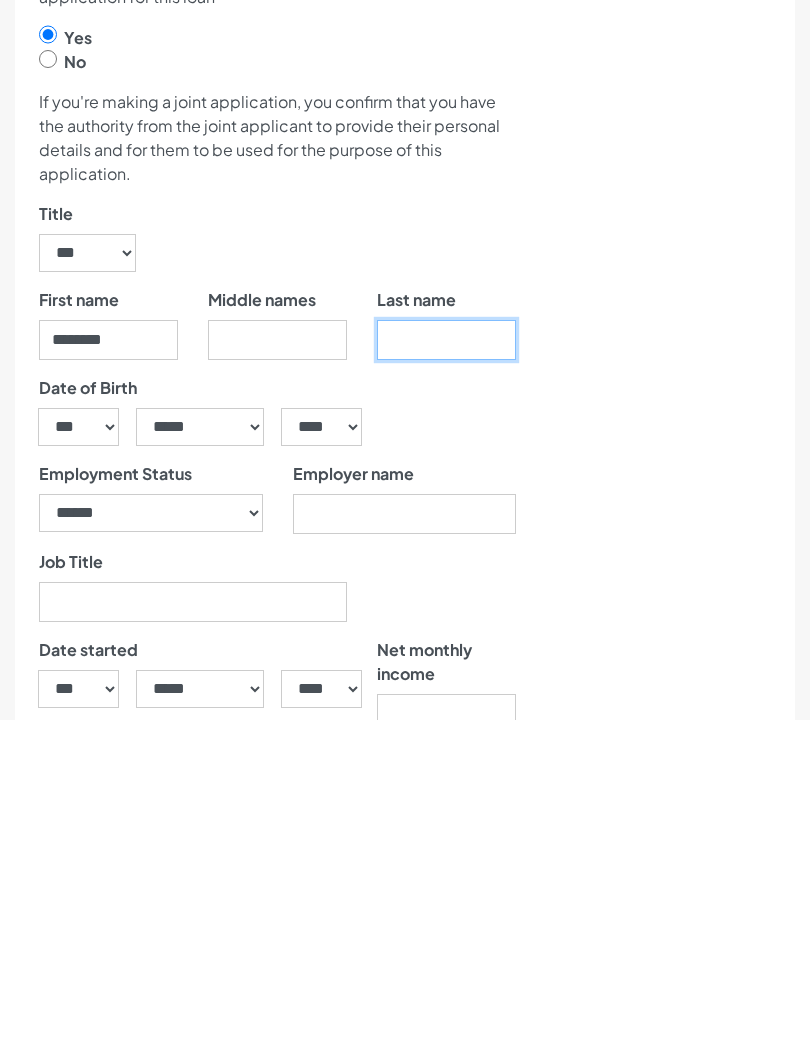 click on "Last name" at bounding box center [446, 661] 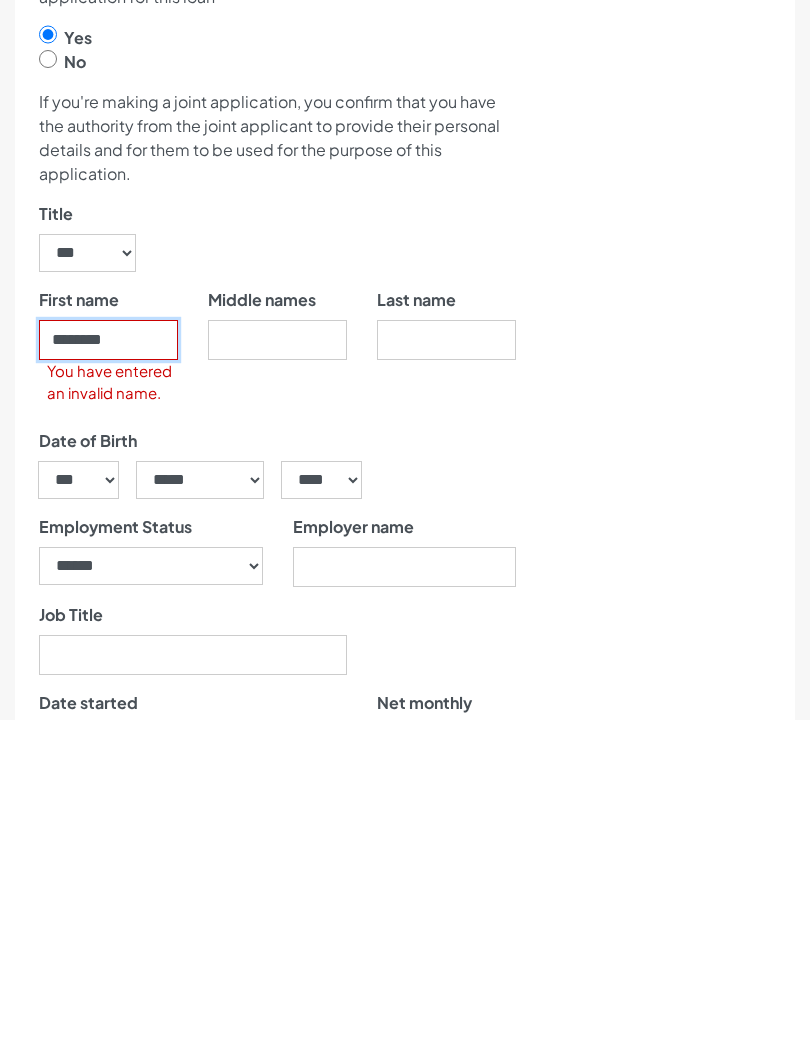 click on "*******" at bounding box center (108, 661) 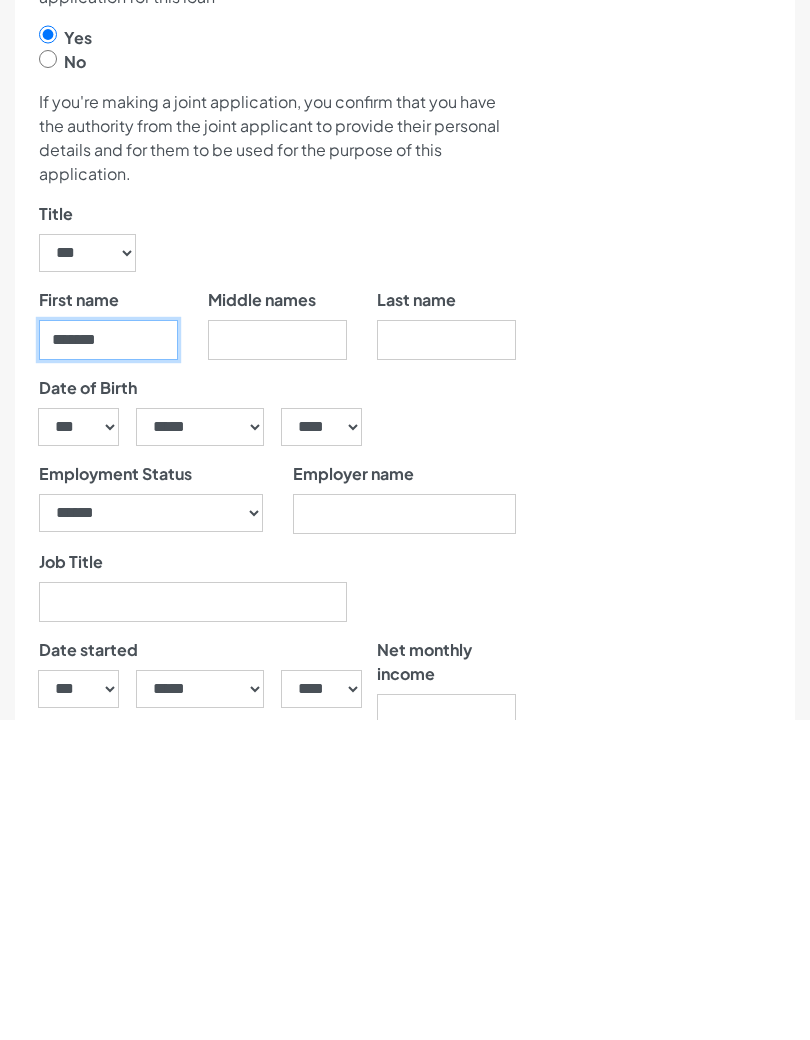 type on "*******" 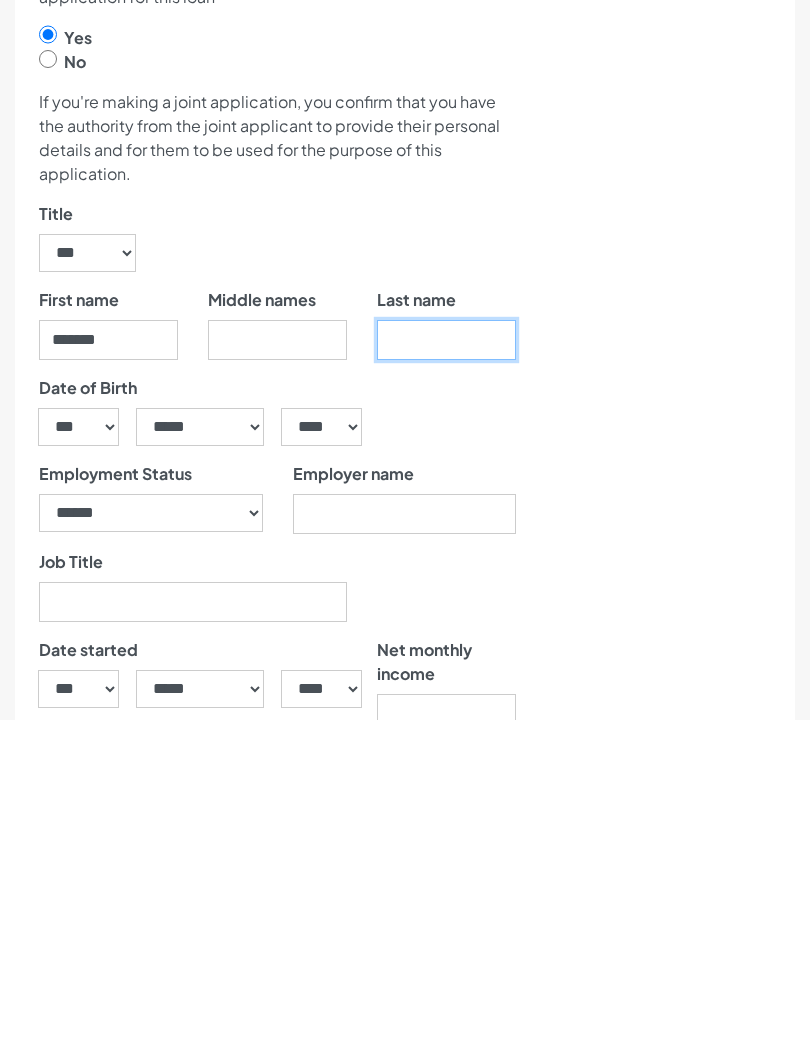 click on "Last name" at bounding box center (446, 661) 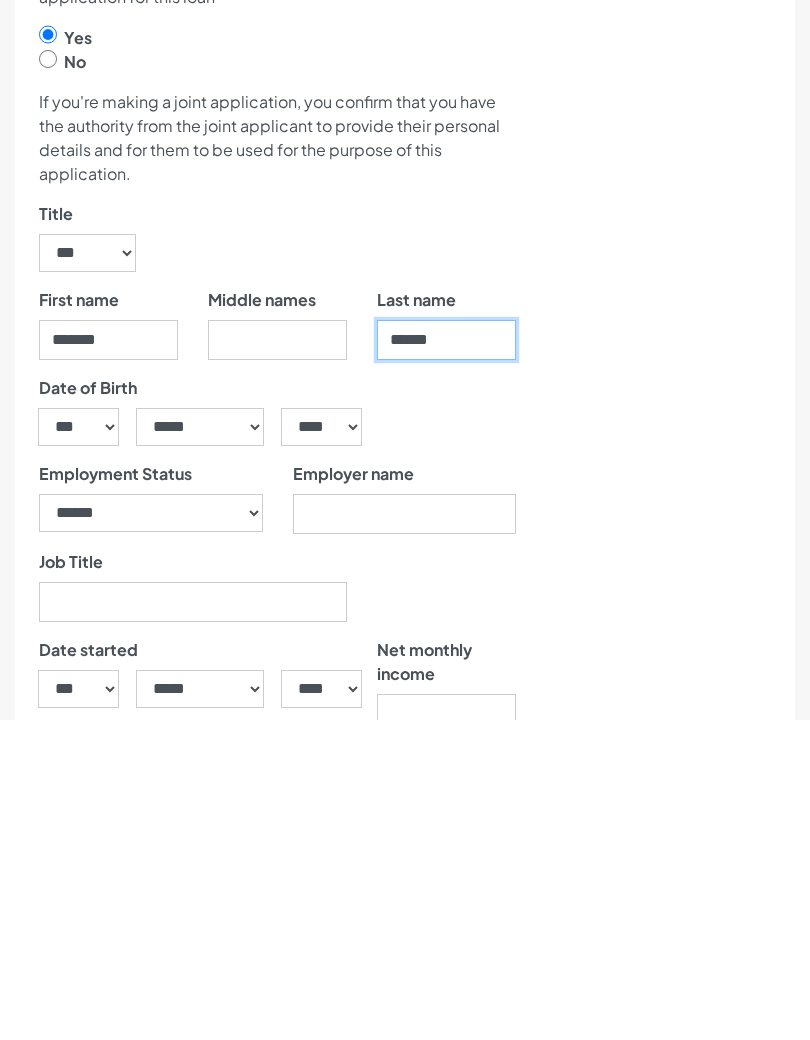 type on "******" 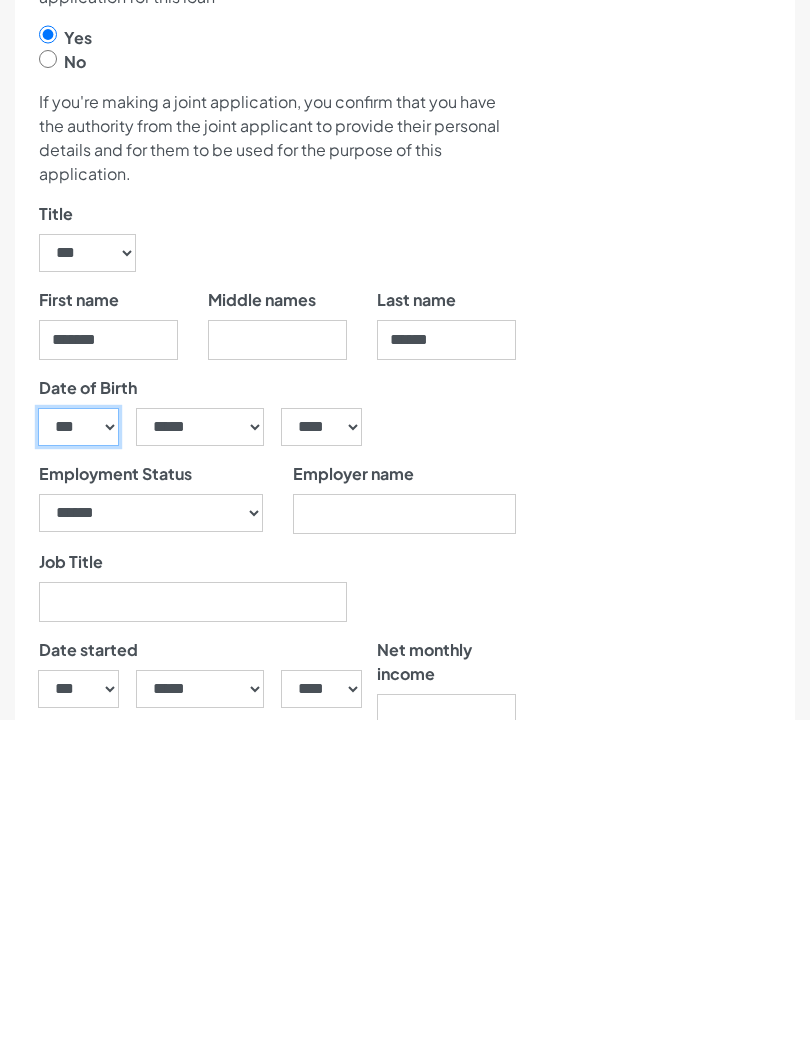 click on "***
* * * * * * * * * ** ** ** ** ** ** ** ** ** ** ** ** ** ** ** ** ** ** ** ** ** **" at bounding box center (78, 748) 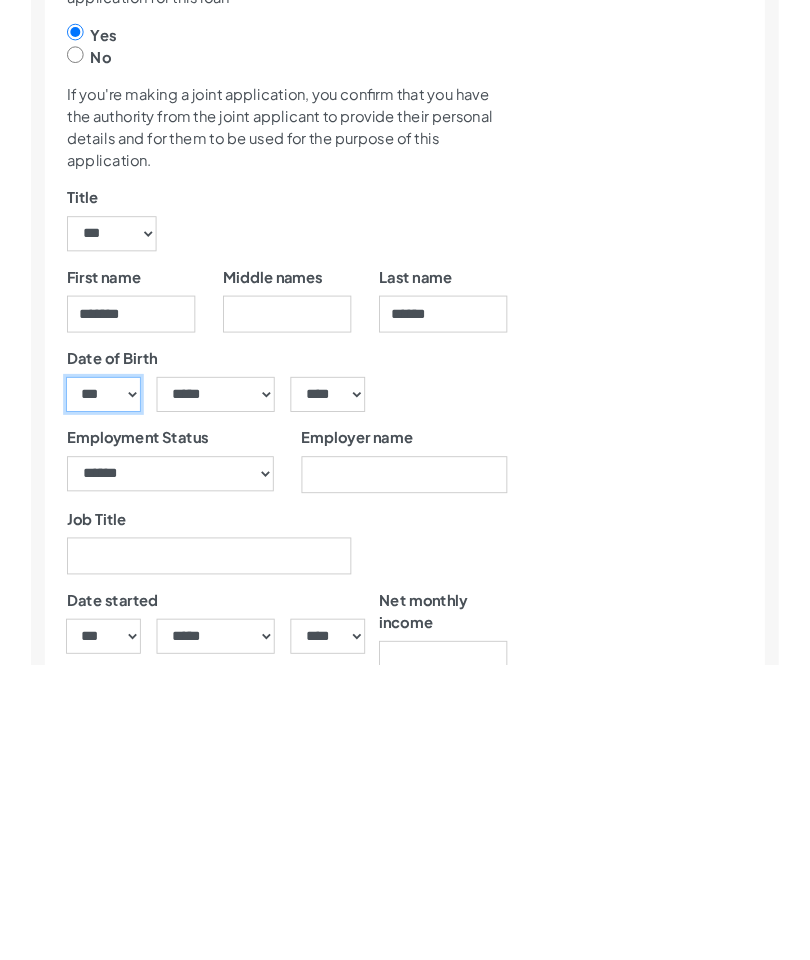 scroll, scrollTop: 1011, scrollLeft: 0, axis: vertical 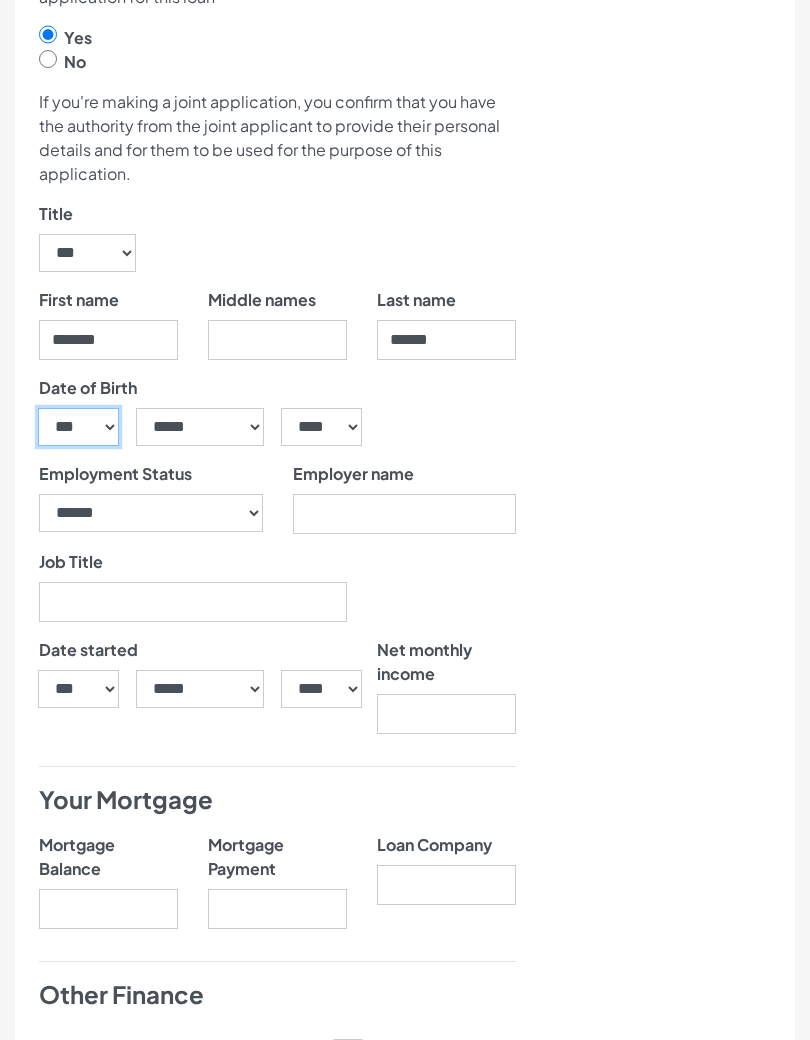 select on "**" 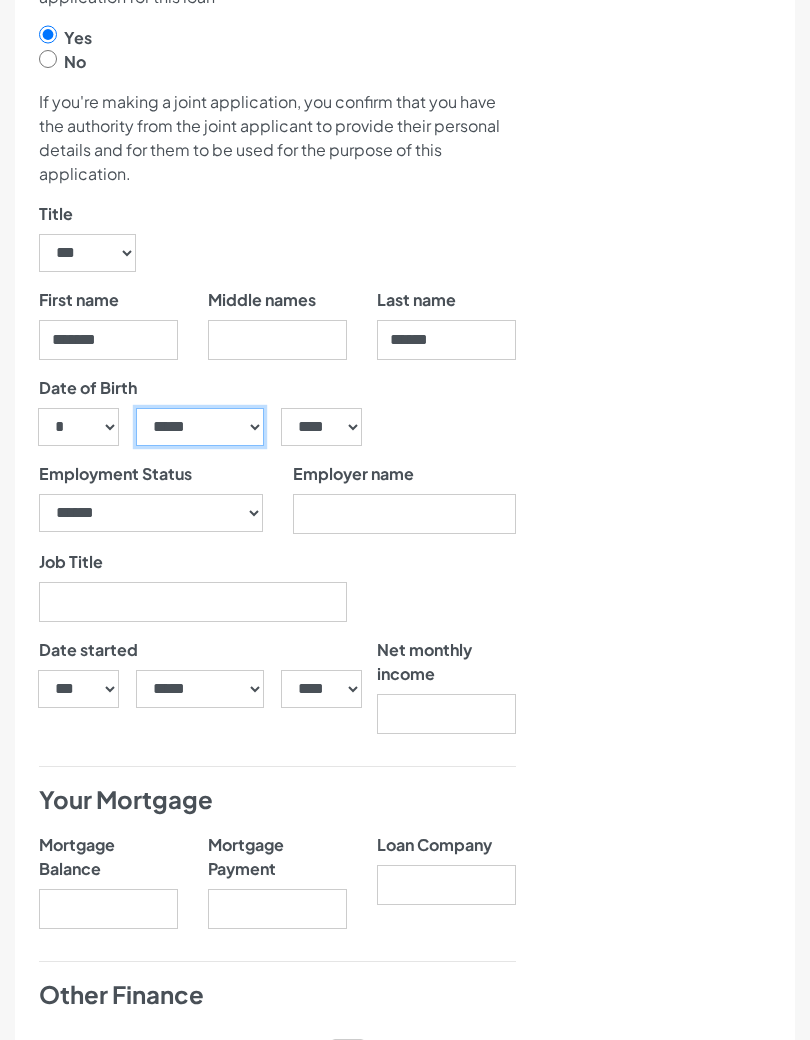 click on "*****
*******
********
*****
*****
***
****
****
******
*********
*******
********
********" at bounding box center [200, 427] 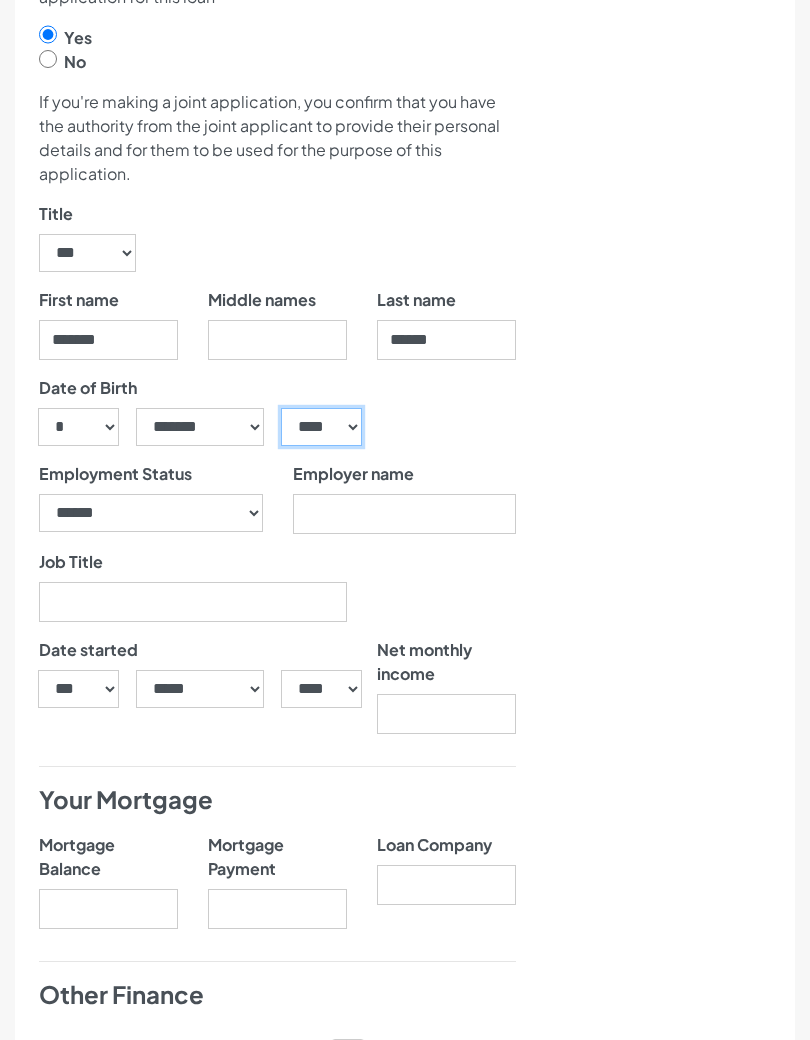 click on "****
**** **** **** **** **** **** **** **** **** **** **** **** **** **** **** **** **** **** **** **** **** **** **** **** **** **** **** **** **** **** **** **** **** **** **** **** **** **** **** **** **** **** **** **** **** **** **** **** **** **** **** **** **** **** **** **** **** **** **** **** **** **** **** **** **** **** **** **** **** **** **** **** **** **** **** **** **** **** **** **** **** **** **** **** **** **** **** **** **** **** **** **** **** **** **** **** **** **** **** **** **** **** **** **** **** **** **** **** **** **** **** **** **** **** **** **** **** **** **** **** **** **** **** **** **** ****" at bounding box center (321, 427) 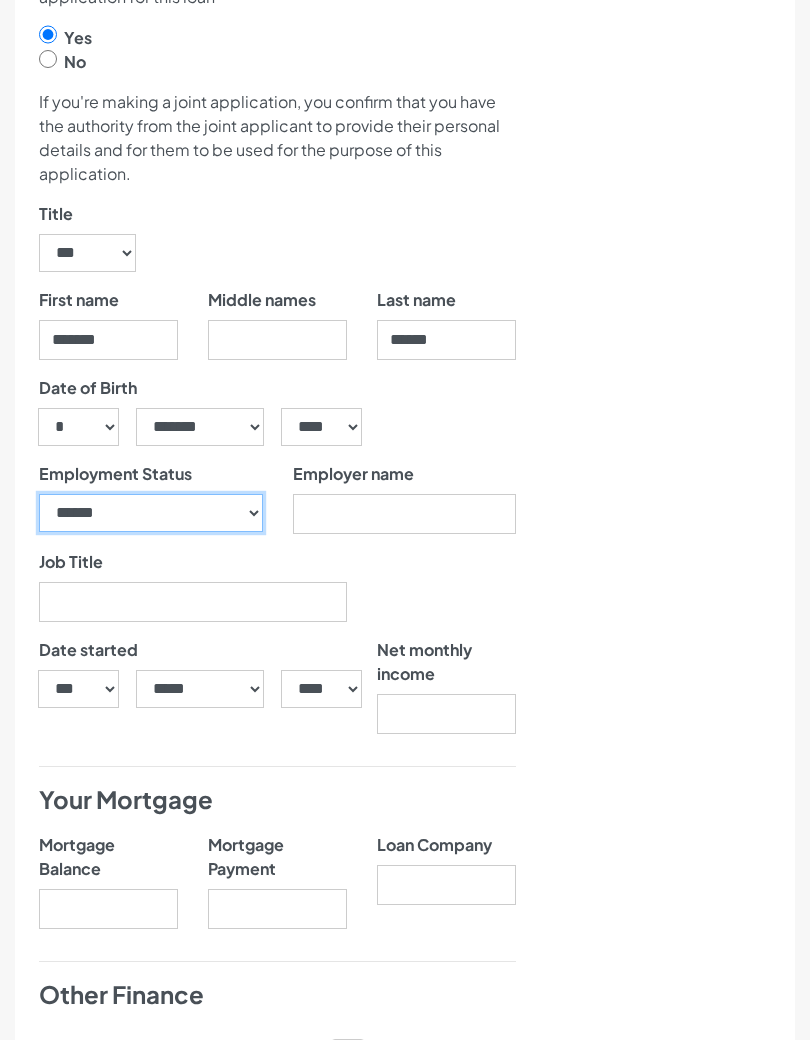 click on "**********" at bounding box center (151, 513) 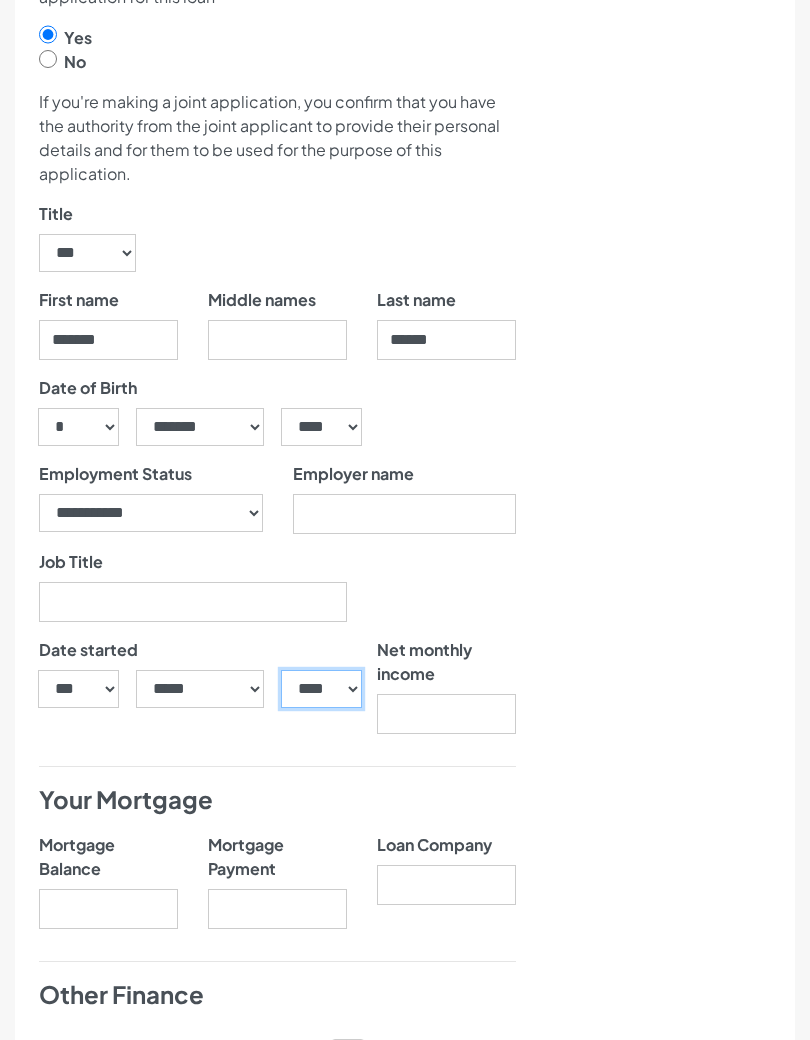 click on "****
**** **** **** **** **** **** **** **** **** **** **** **** **** **** **** **** **** **** **** **** **** **** **** **** **** **** **** **** **** **** **** **** **** **** **** **** **** **** **** **** **** **** **** **** **** **** **** **** **** **** **** **** **** **** **** **** **** **** **** **** **** **** **** **** **** **** **** **** **** **** **** **** **** **** **** **** **** **** **** **** **** **** **** **** **** **** **** **** **** **** **** **** **** **** **** **** **** **** **** **** **** **** **** **** **** **** **** **** **** **** **** **** **** **** **** **** **** **** **** **** **** **** **** **** **** ****" at bounding box center (321, 689) 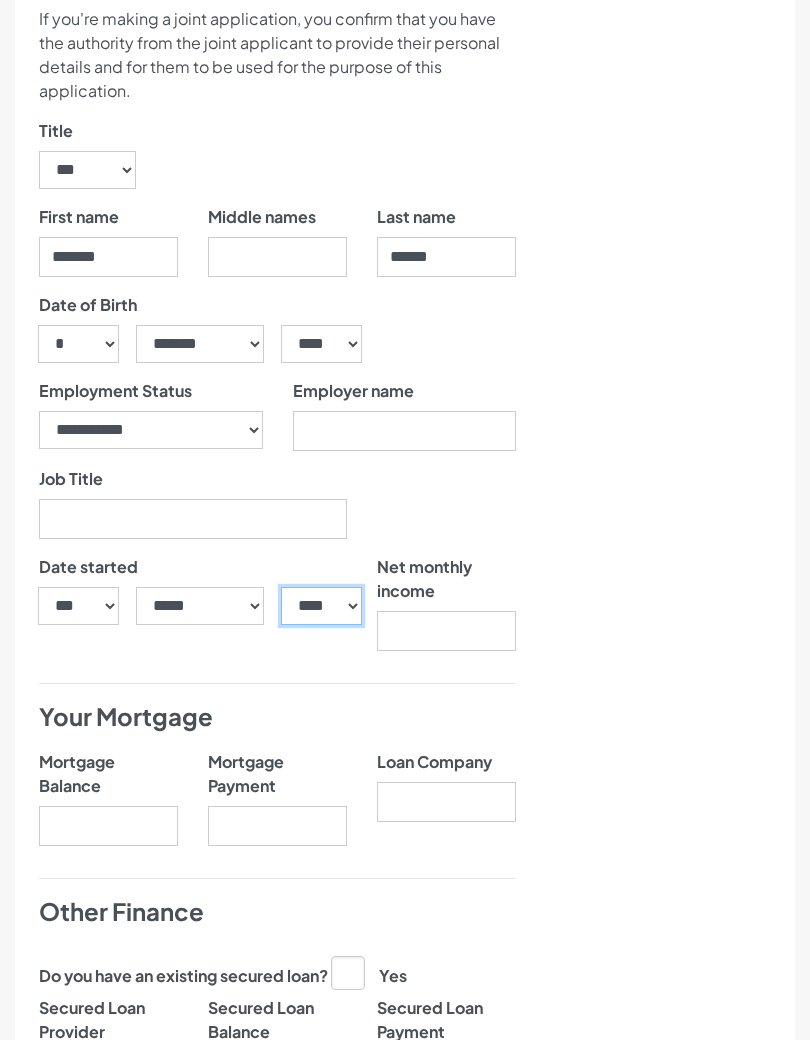 scroll, scrollTop: 1094, scrollLeft: 0, axis: vertical 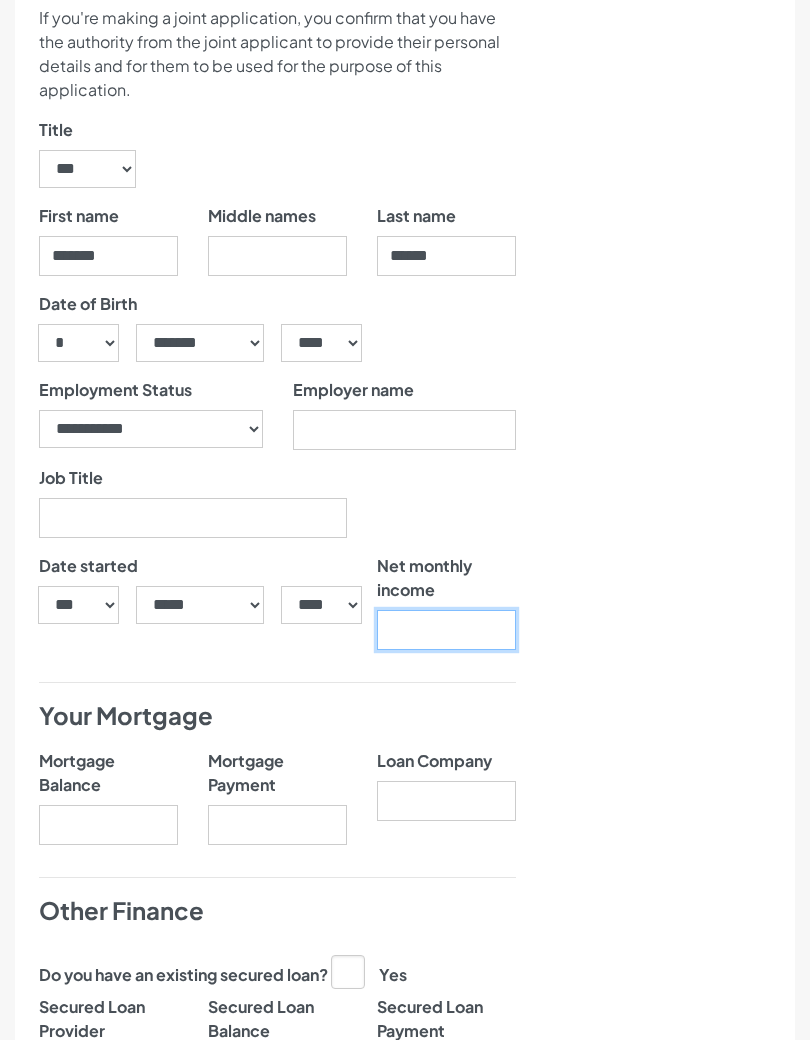 click at bounding box center (446, 631) 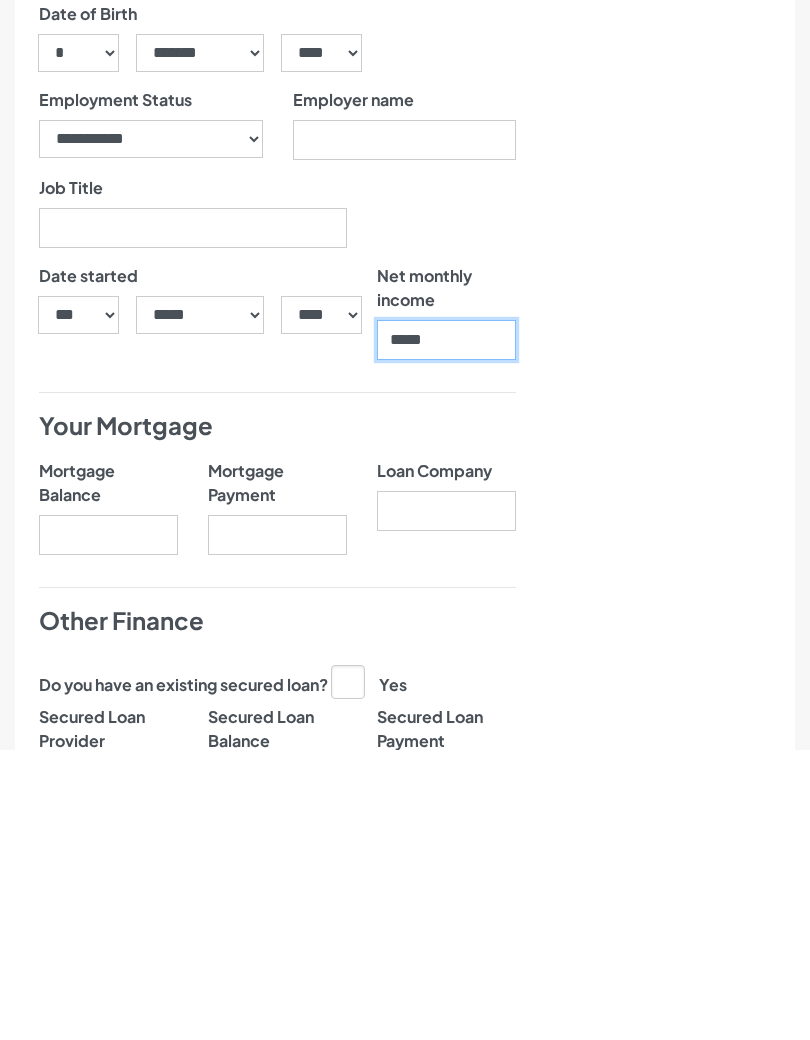type on "******" 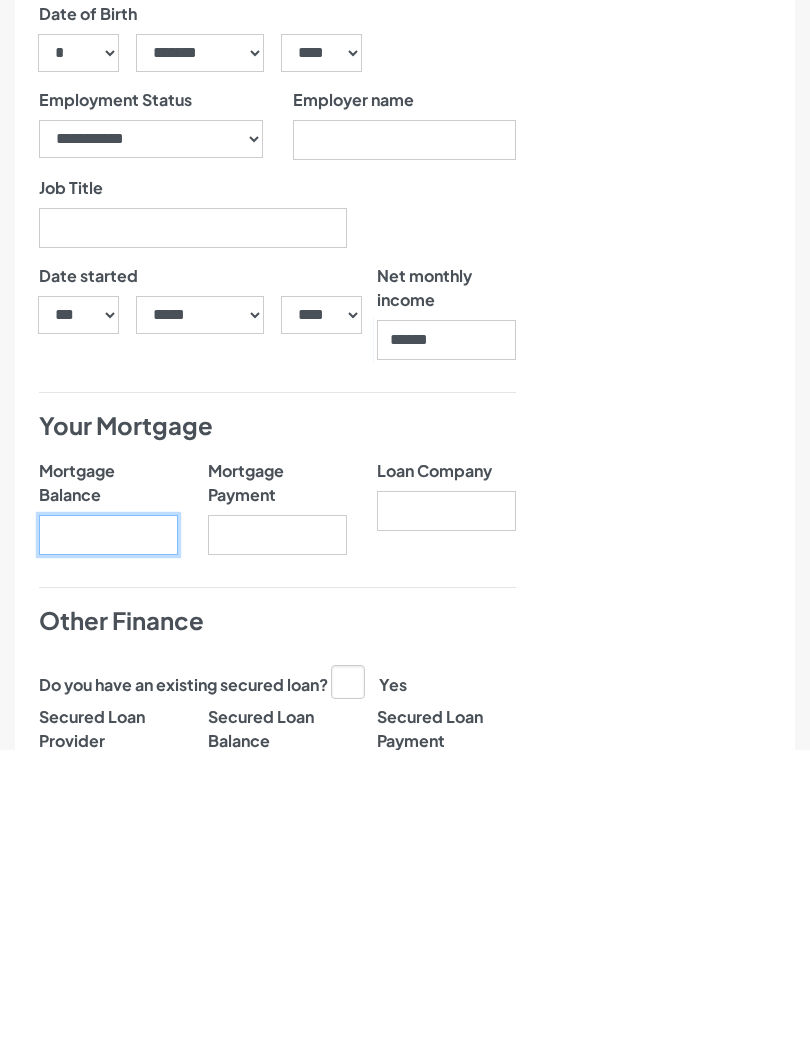 click on "Mortgage Balance" at bounding box center (108, 826) 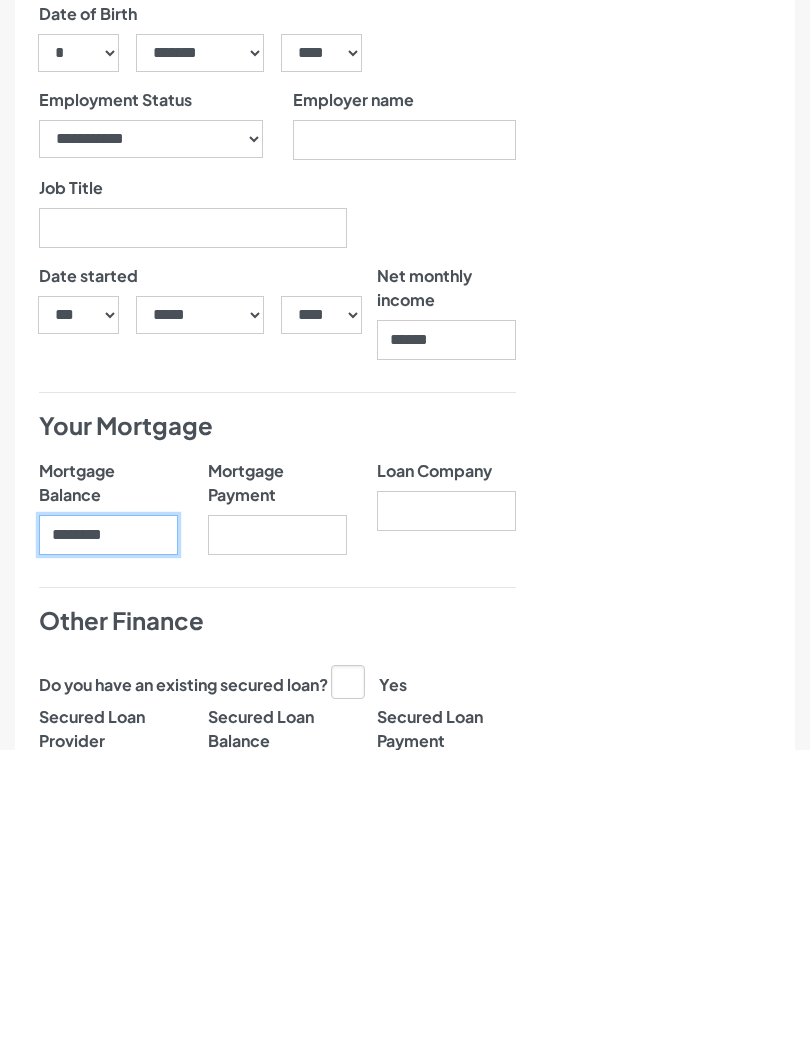 type on "********" 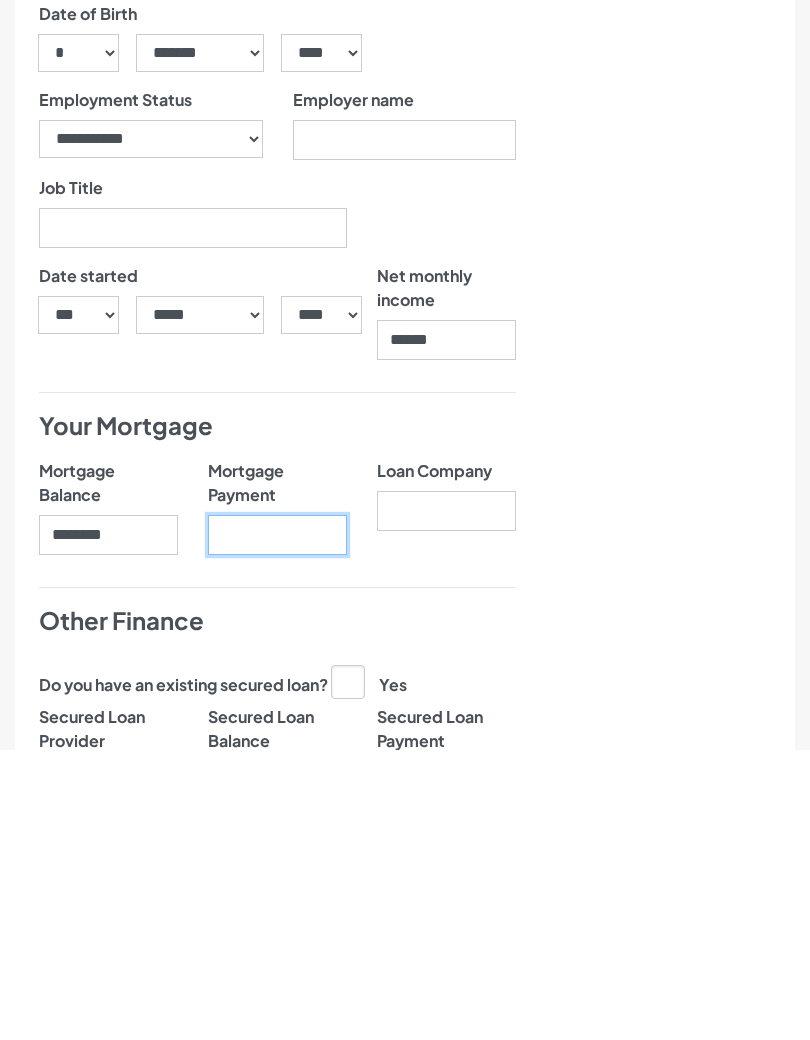 click on "Mortgage Payment" at bounding box center (277, 826) 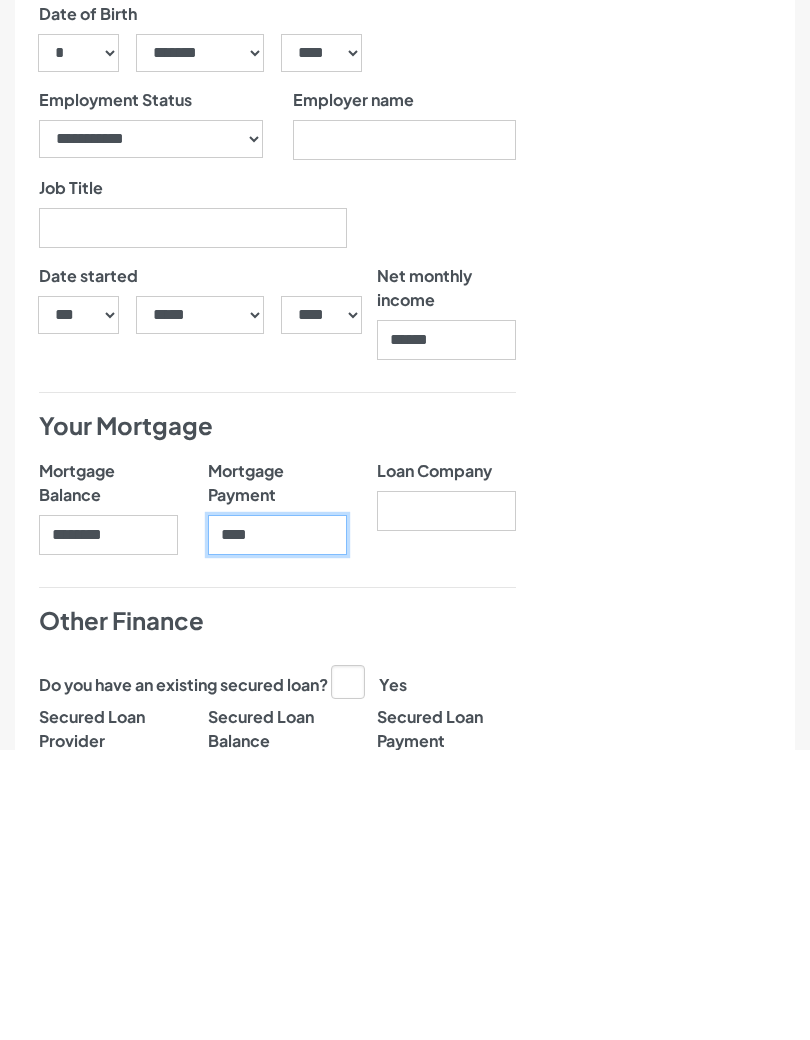 type on "****" 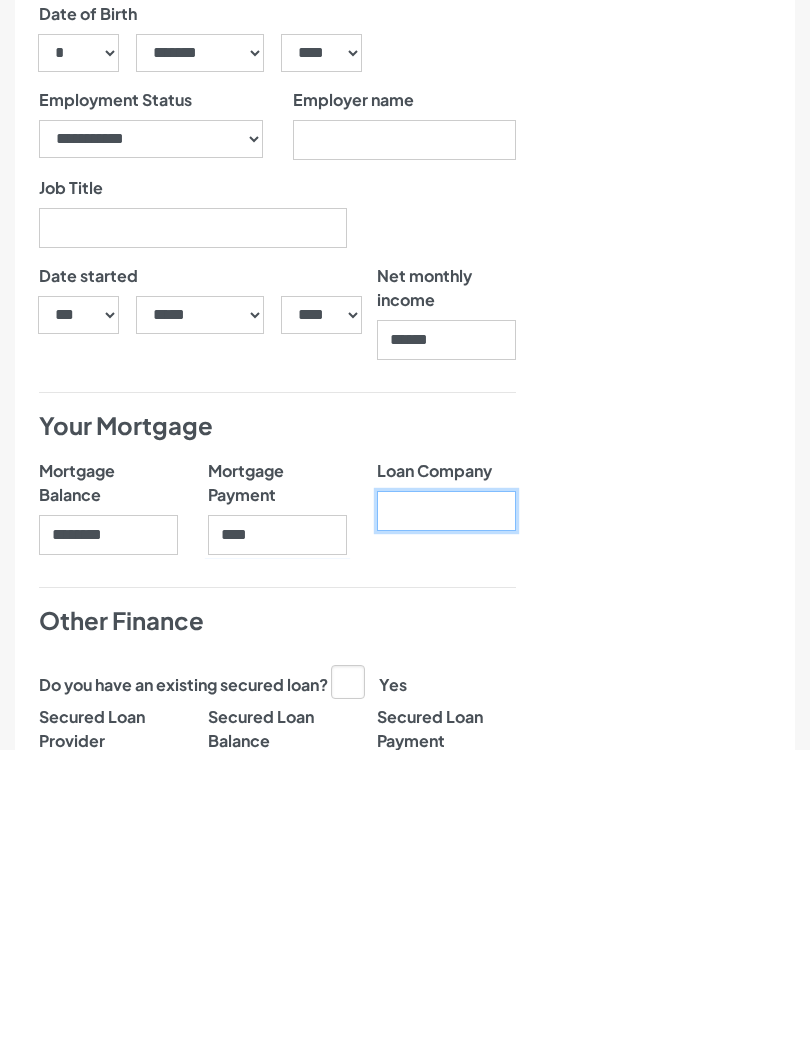 click on "Loan Company" at bounding box center [446, 802] 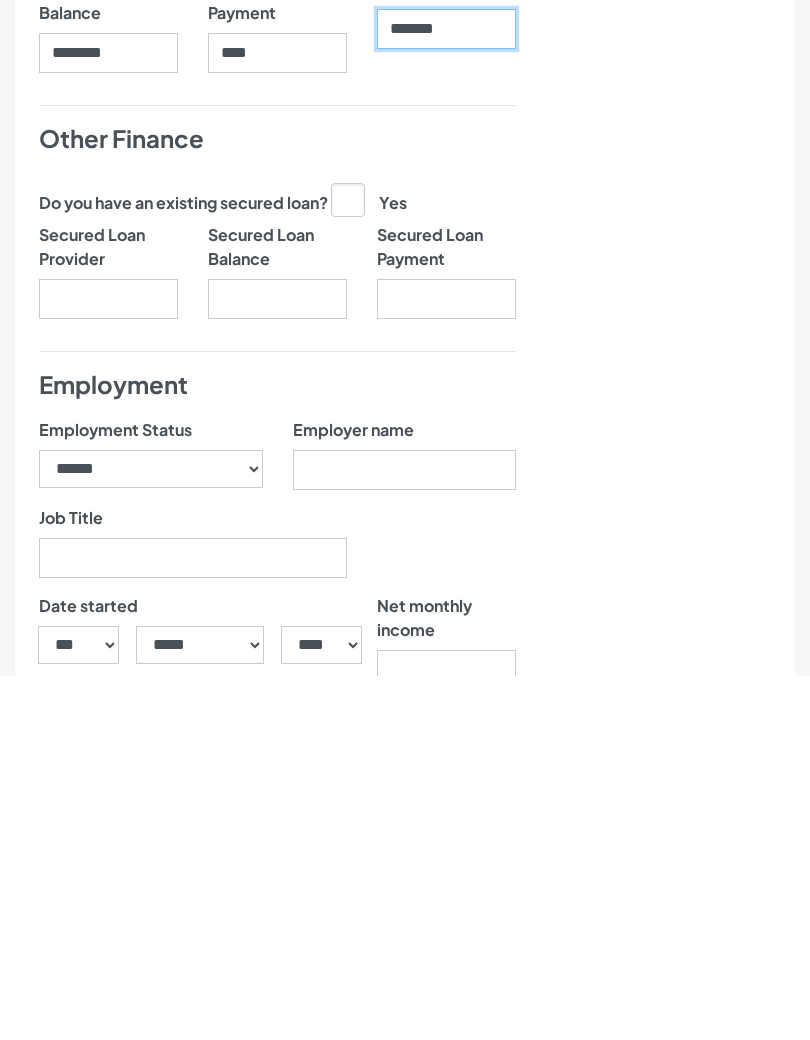 scroll, scrollTop: 1505, scrollLeft: 0, axis: vertical 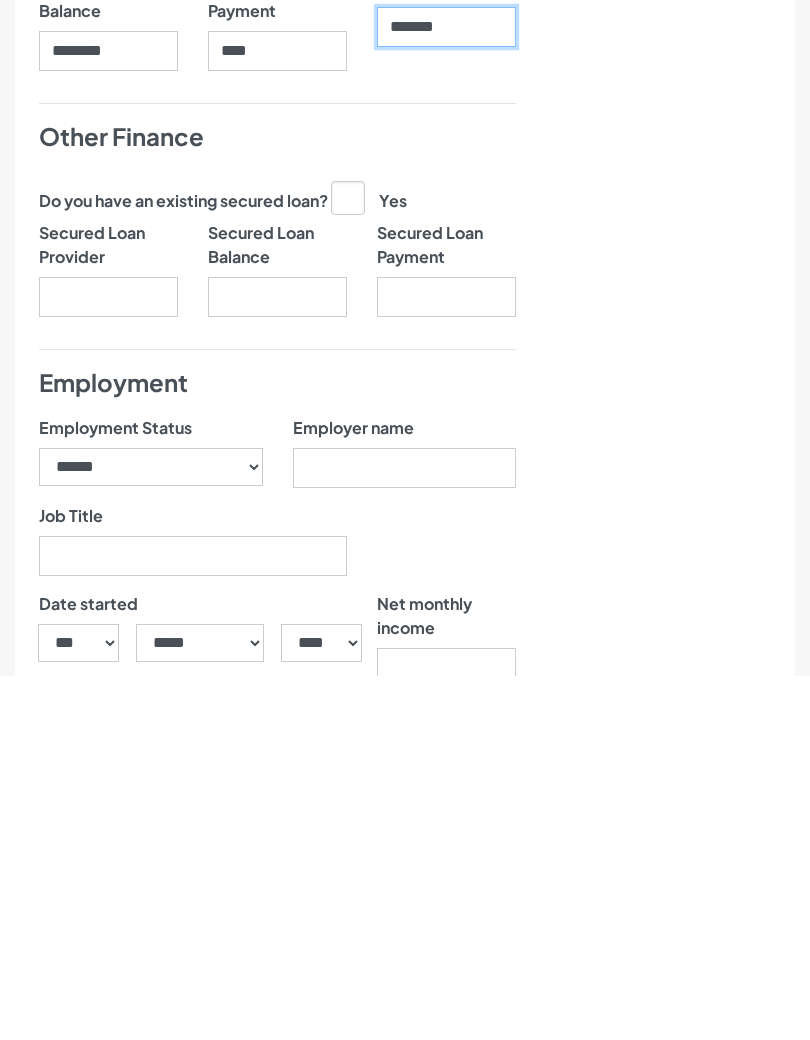 type on "*******" 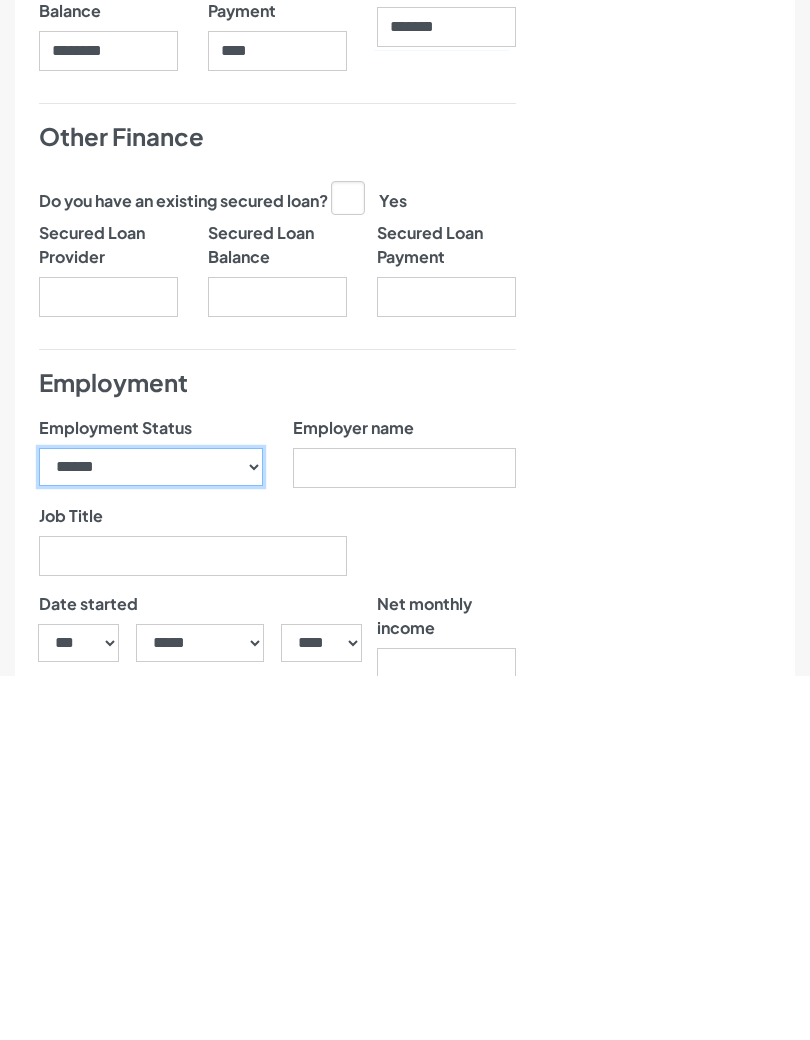 click on "**********" at bounding box center [151, 831] 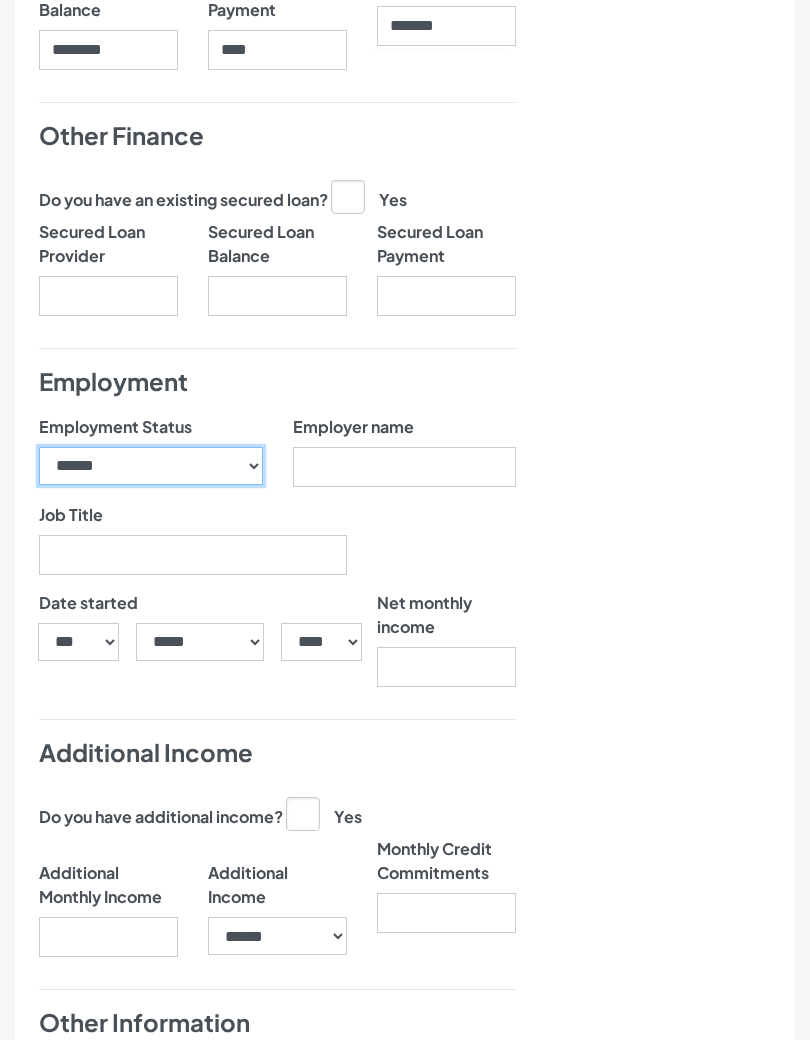 select on "**********" 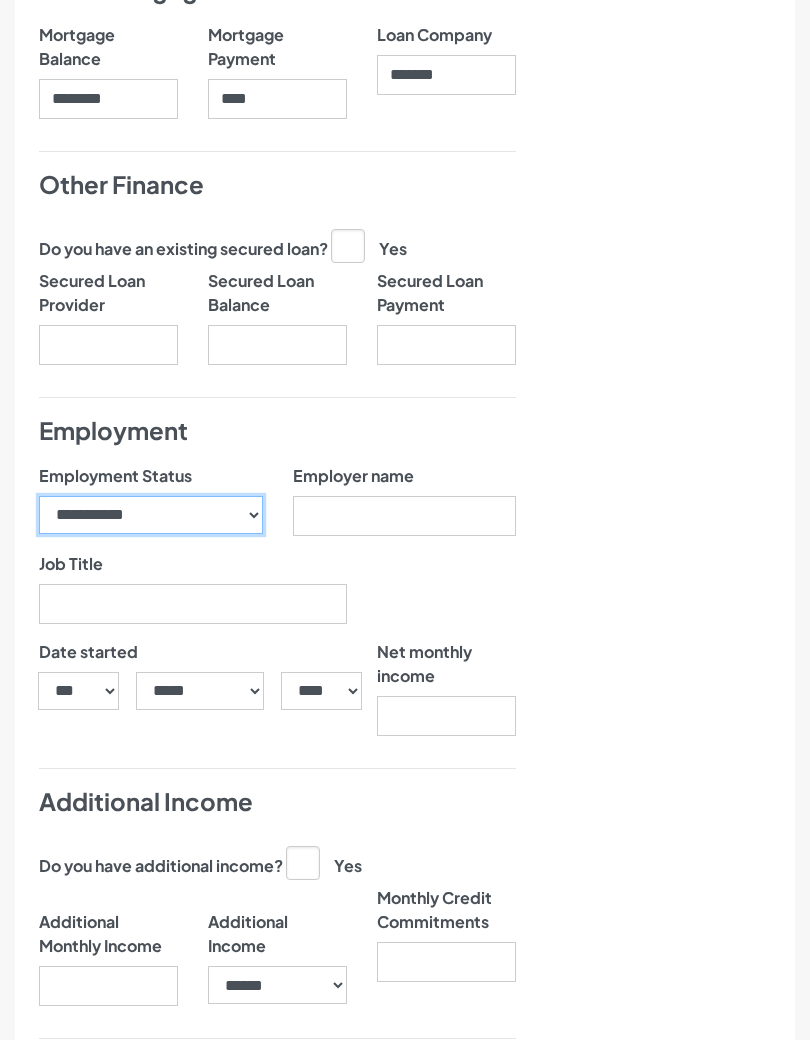 scroll, scrollTop: 1829, scrollLeft: 0, axis: vertical 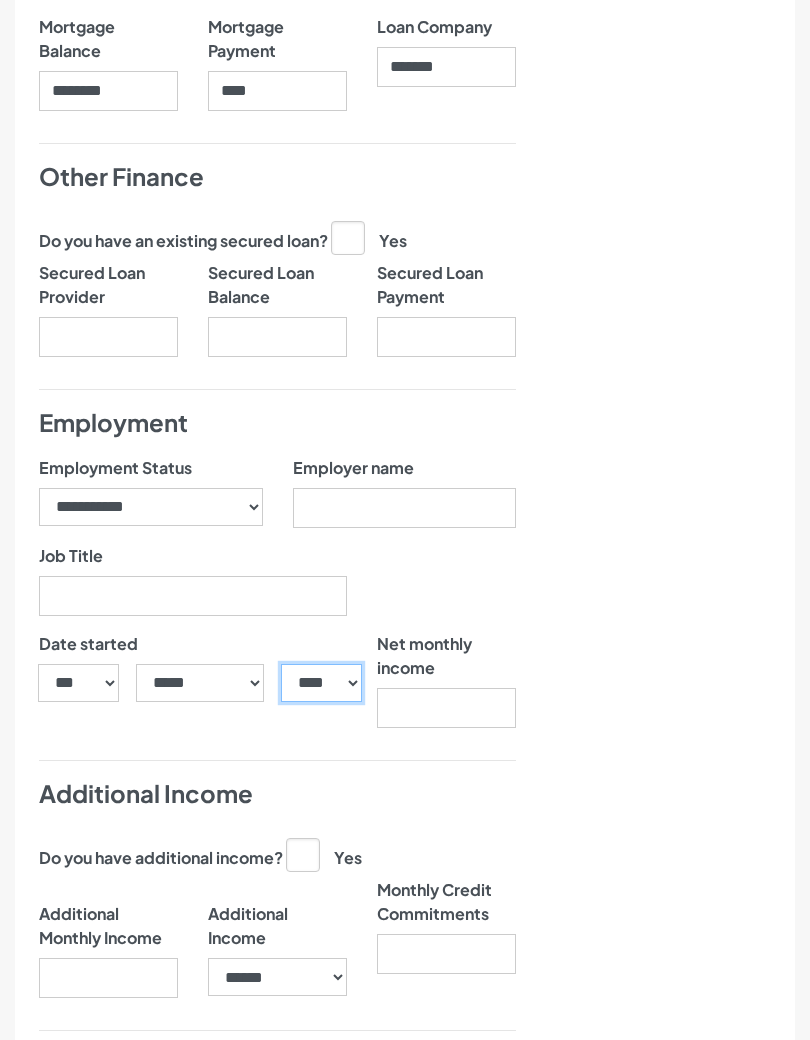 click on "****
**** **** **** **** **** **** **** **** **** **** **** **** **** **** **** **** **** **** **** **** **** **** **** **** **** **** **** **** **** **** **** **** **** **** **** **** **** **** **** **** **** **** **** **** **** **** **** **** **** **** **** **** **** **** **** **** **** **** **** **** **** **** **** **** **** **** **** **** **** **** **** **** **** **** **** **** **** **** **** **** **** **** **** **** **** **** **** **** **** **** **** **** **** **** **** **** **** **** **** **** **** **** **** **** **** **** **** **** **** **** **** **** **** **** **** **** **** **** **** **** **** **** **** **** **** ****" at bounding box center (321, 683) 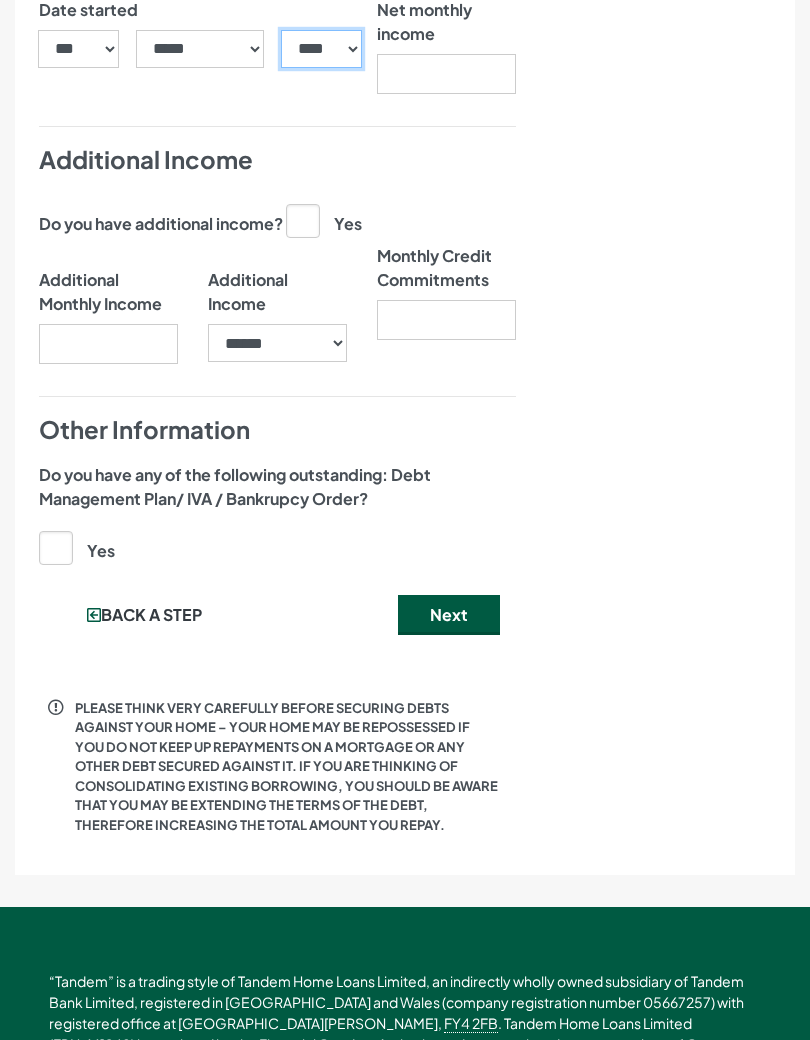 scroll, scrollTop: 2483, scrollLeft: 0, axis: vertical 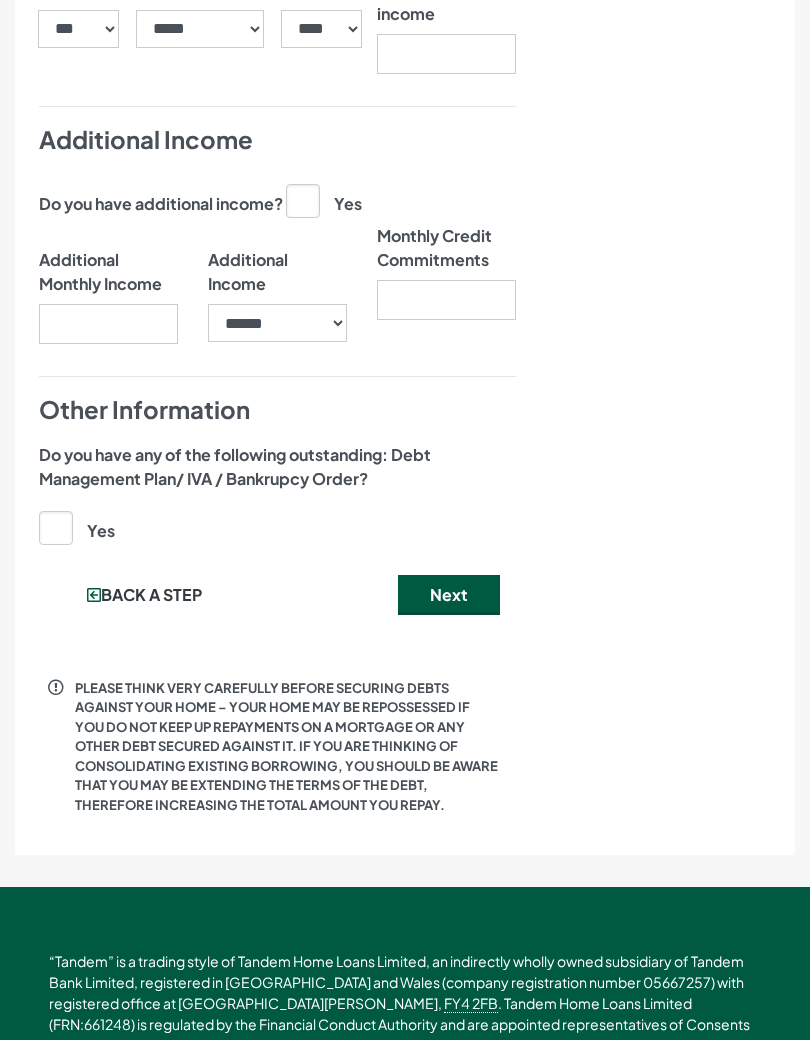 click on "Next" at bounding box center [449, 595] 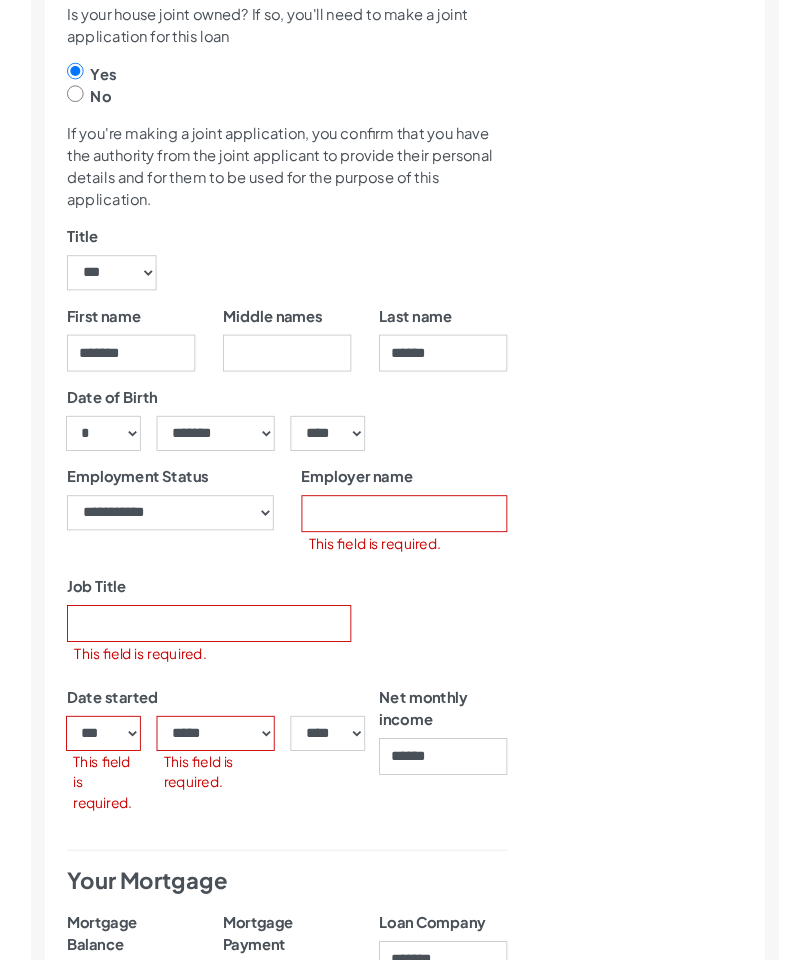 scroll, scrollTop: 1049, scrollLeft: 0, axis: vertical 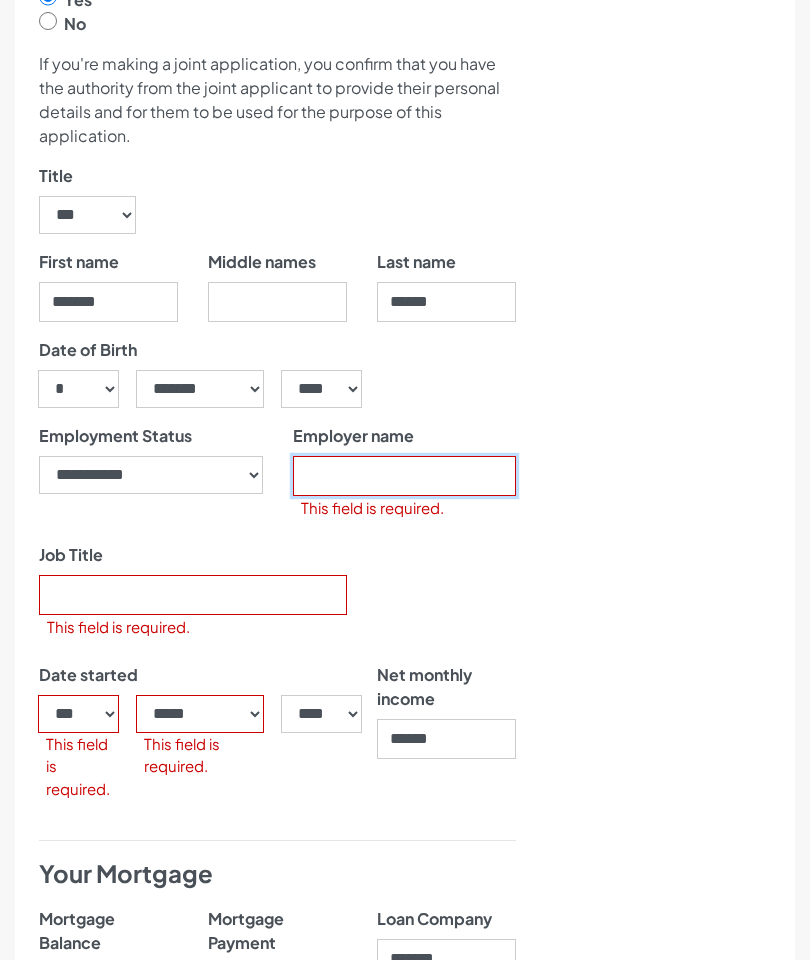 click on "Employer name" at bounding box center (405, 476) 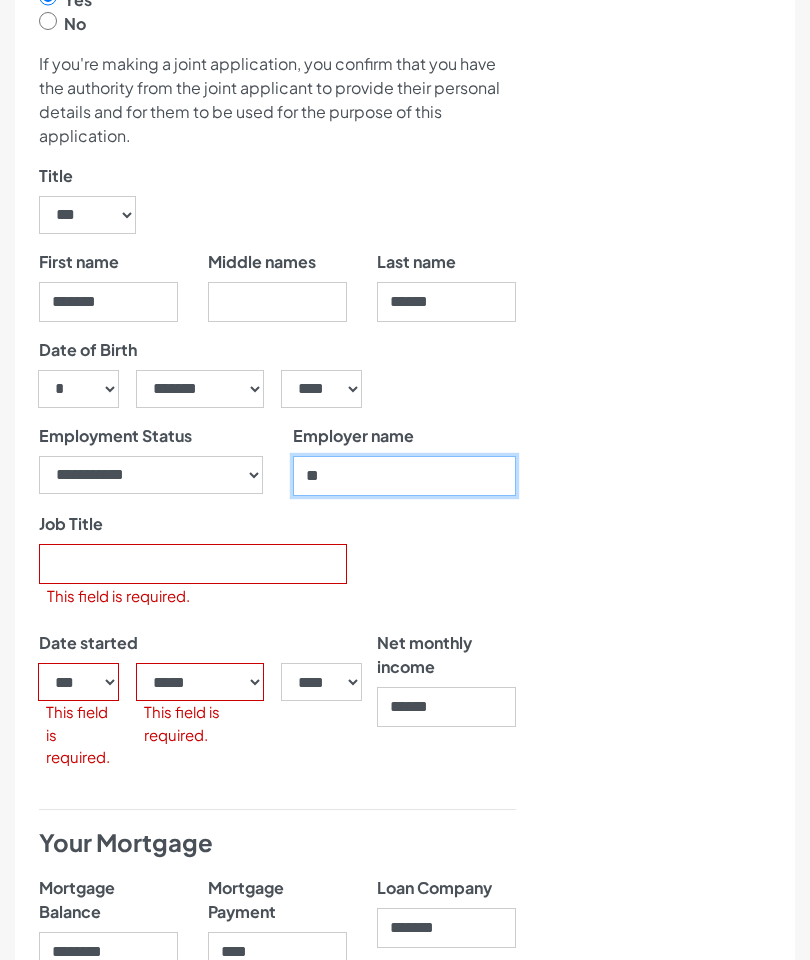 type on "**" 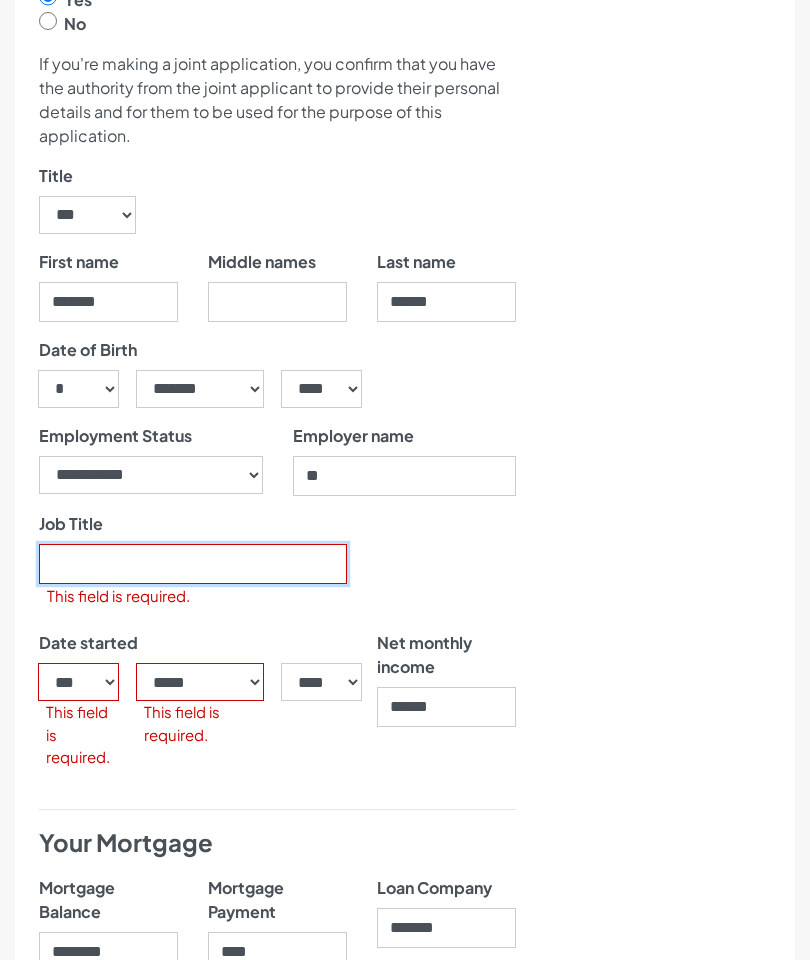 click on "Job Title" at bounding box center (193, 564) 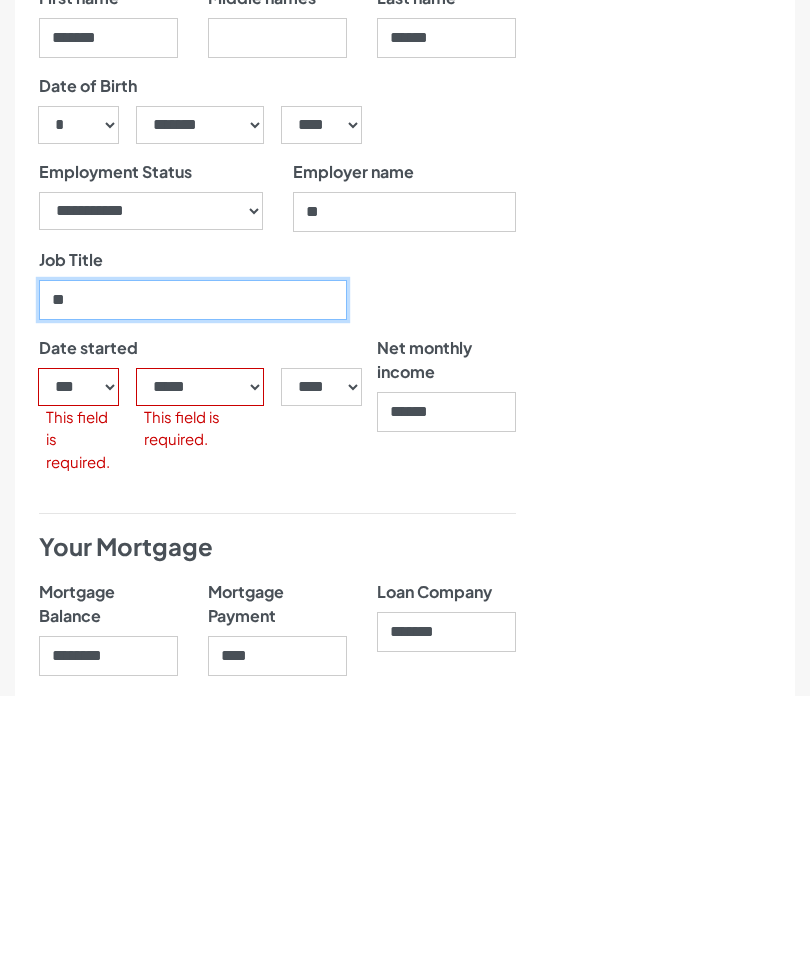 type on "*" 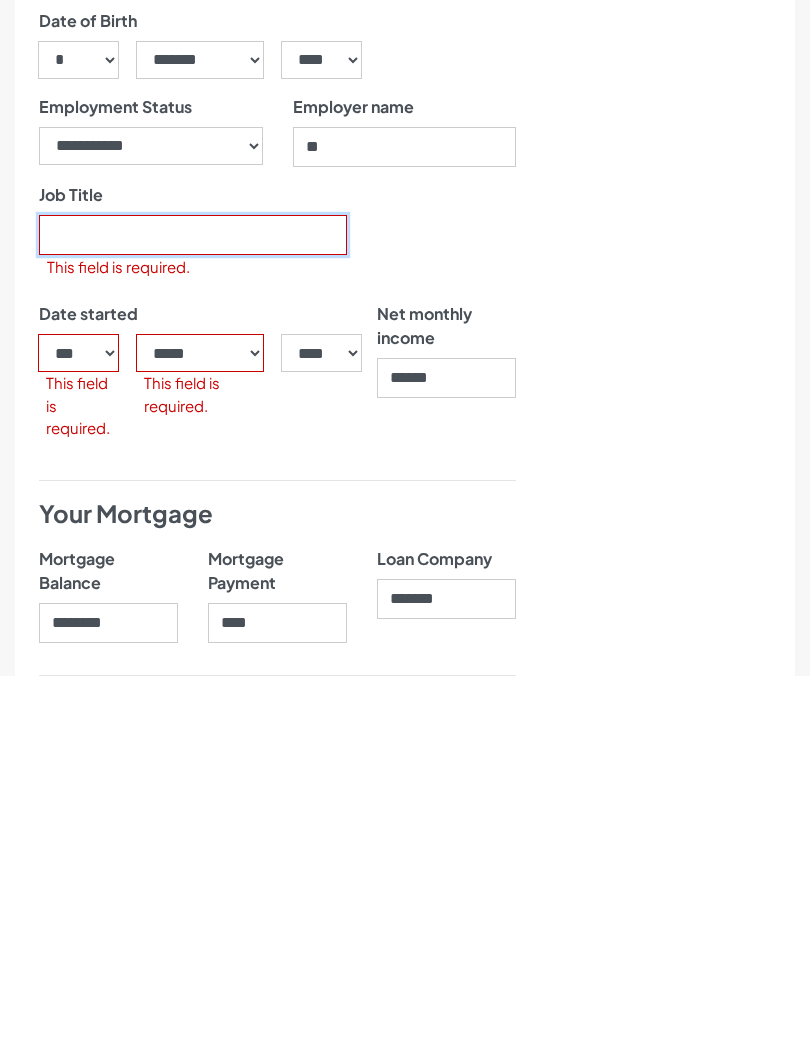 scroll, scrollTop: 1016, scrollLeft: 0, axis: vertical 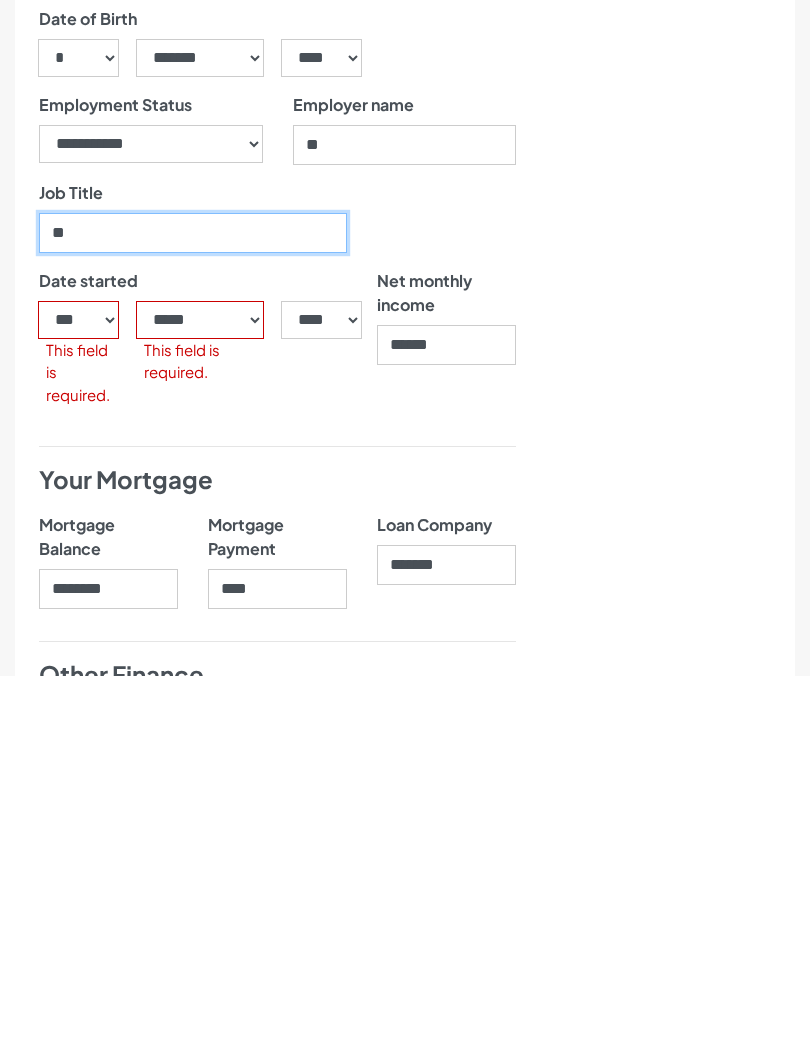 type on "**" 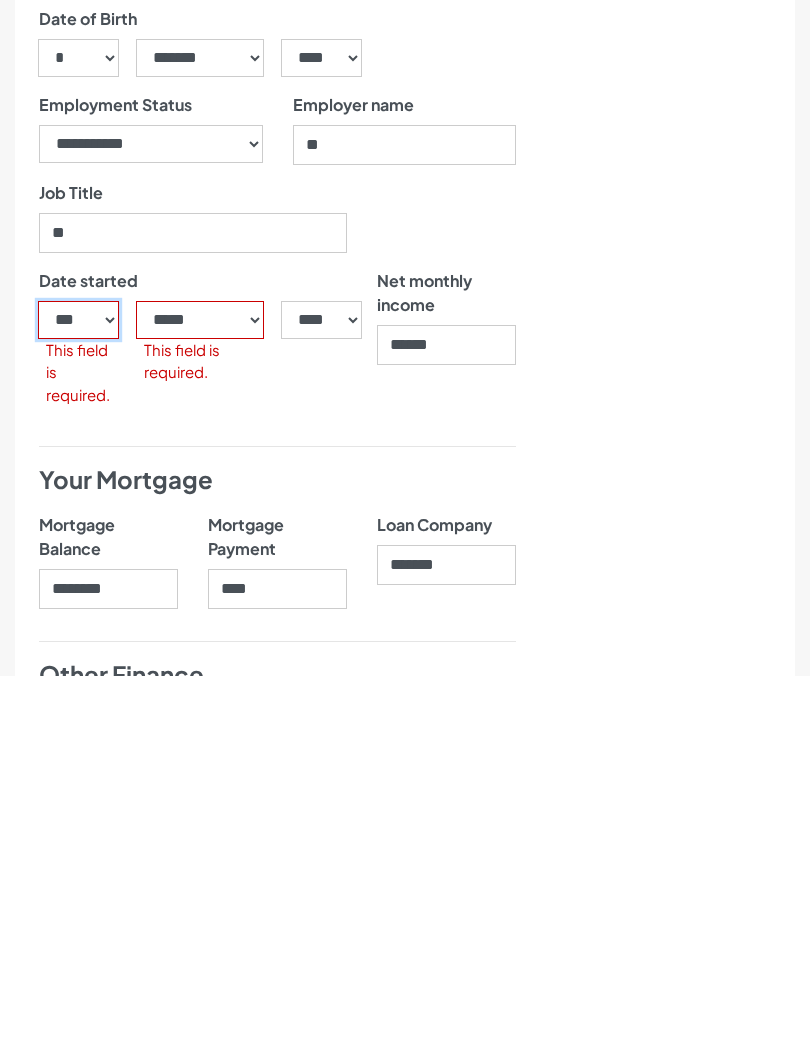 click on "***
* * * * * * * * * ** ** ** ** ** ** ** ** ** ** ** ** ** ** ** ** ** ** ** ** ** **" at bounding box center (78, 684) 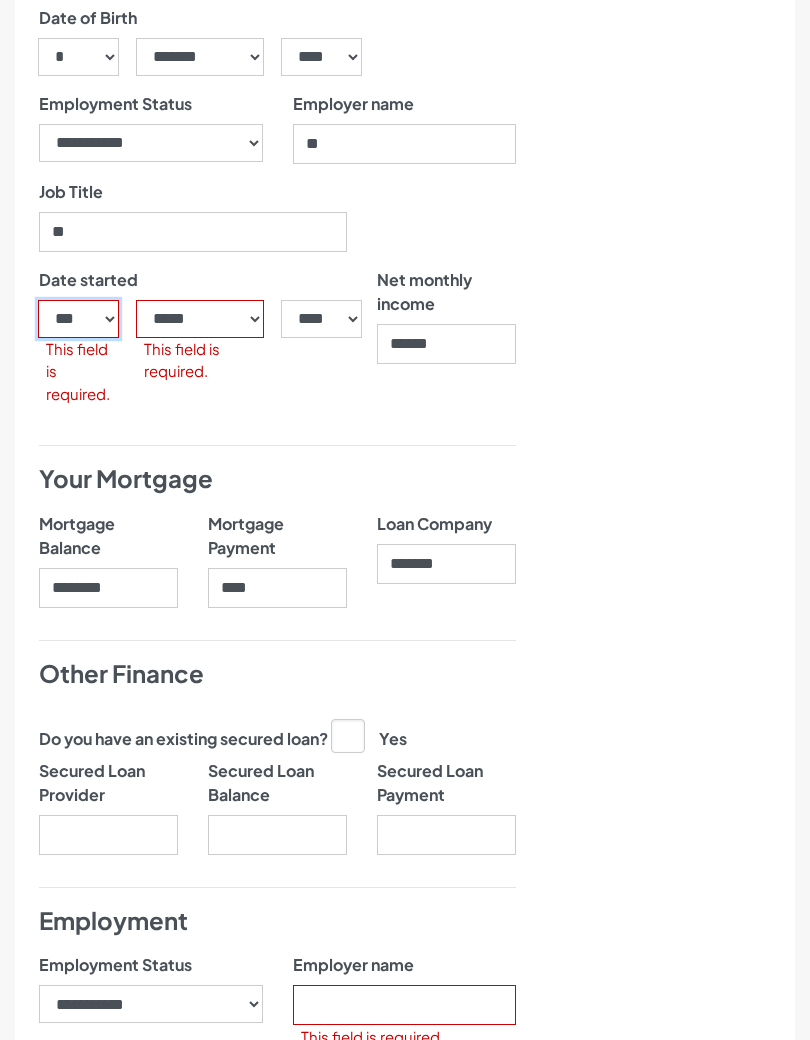 scroll, scrollTop: 1381, scrollLeft: 0, axis: vertical 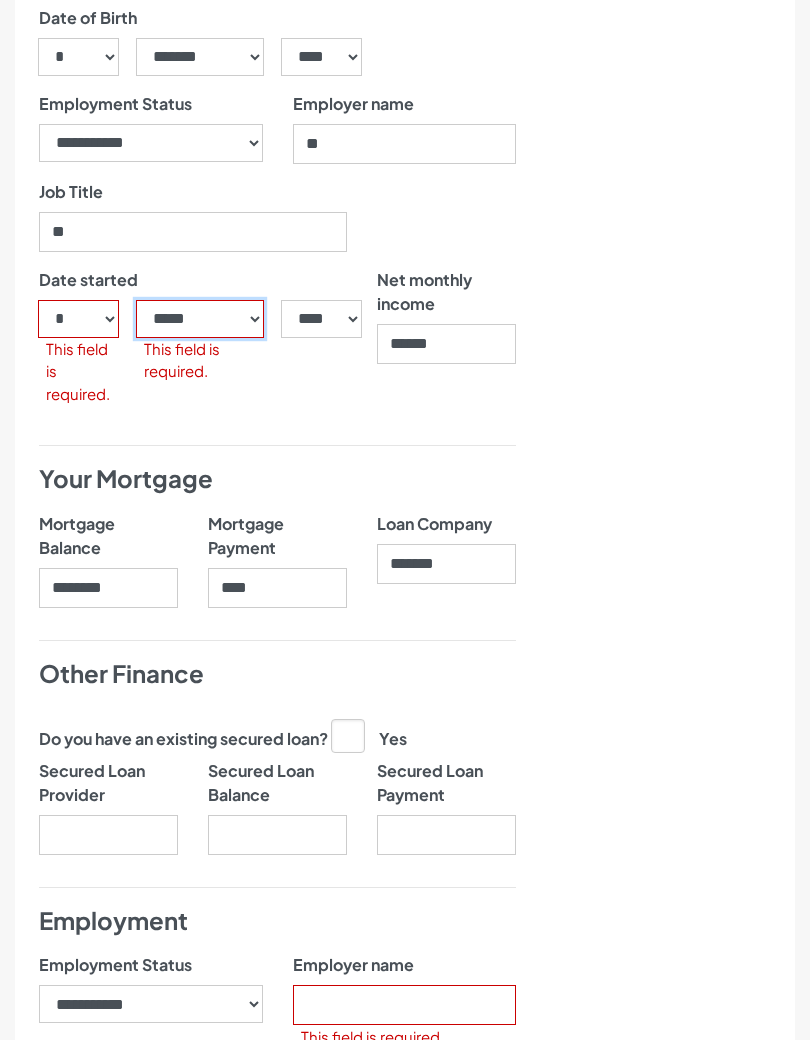 click on "*****
*******
********
*****
*****
***
****
****
******
*********
*******
********
********" at bounding box center [200, 319] 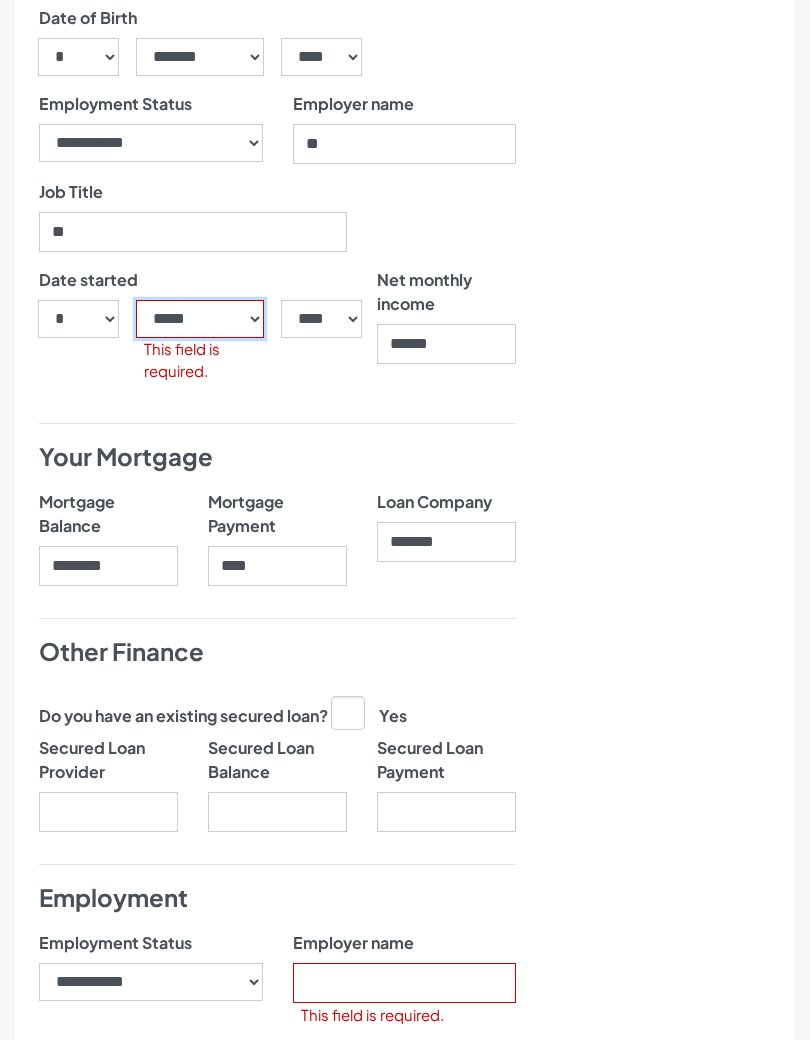 select on "**" 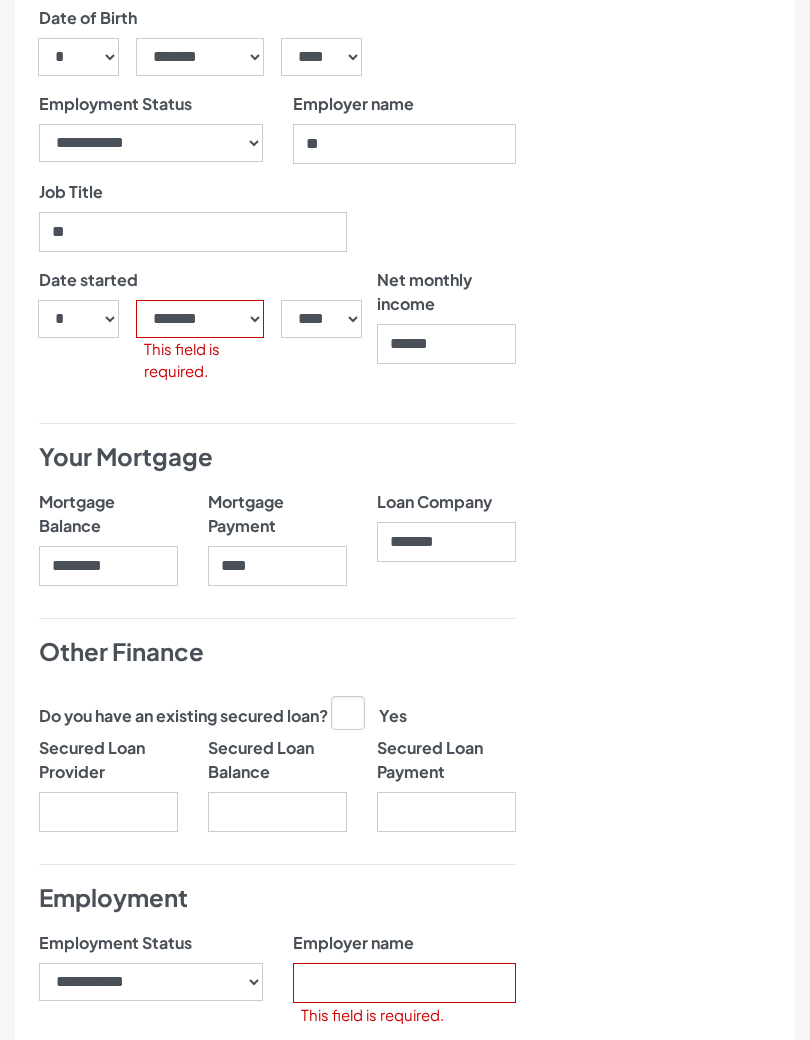 click on "Nearly there, we just need to know your address and employment details" at bounding box center [663, 358] 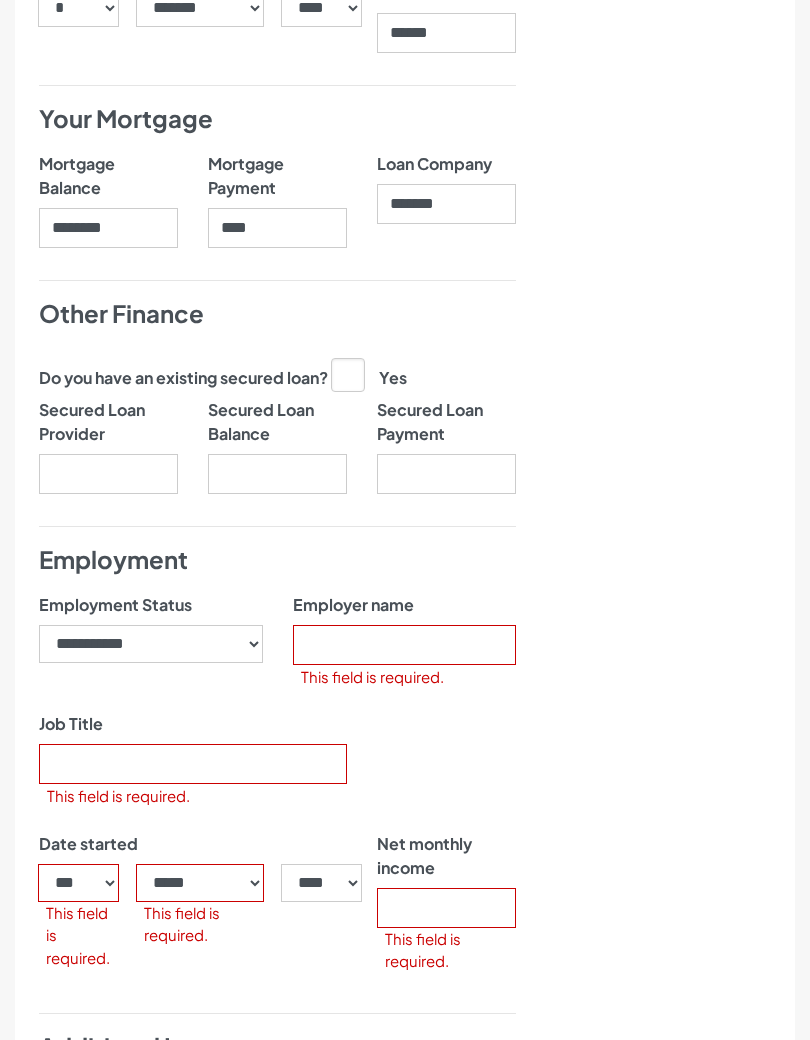 scroll, scrollTop: 1805, scrollLeft: 0, axis: vertical 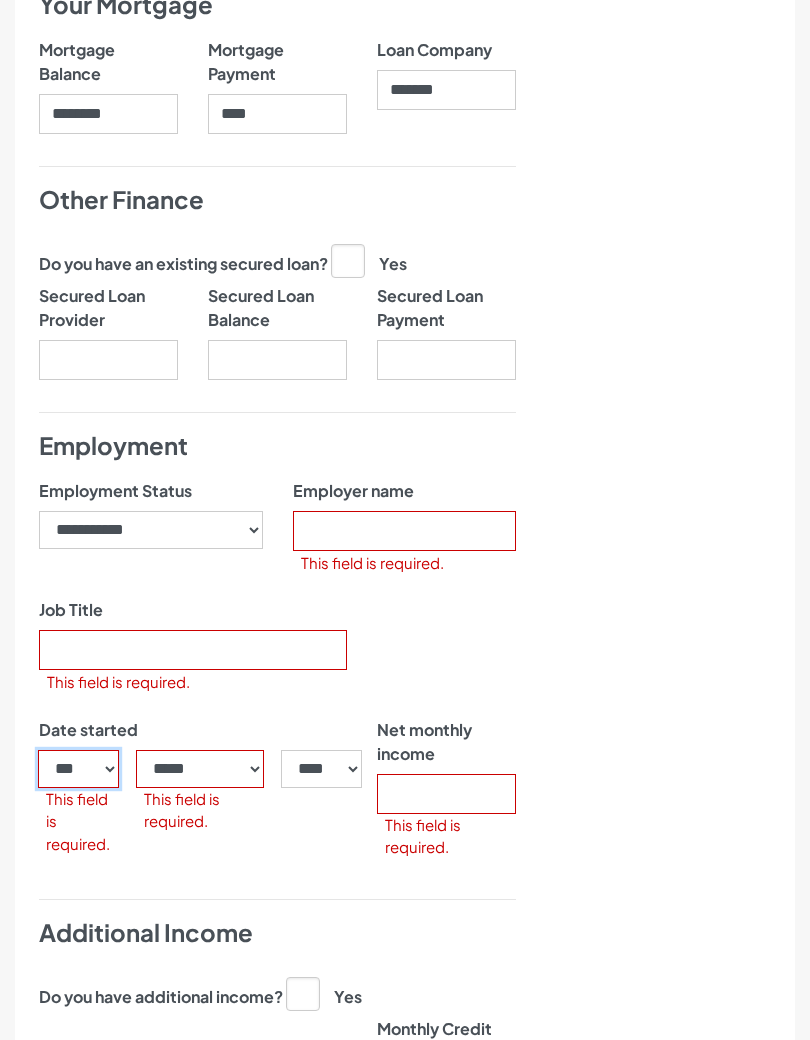 click on "***
* * * * * * * * * ** ** ** ** ** ** ** ** ** ** ** ** ** ** ** ** ** ** ** ** ** **" at bounding box center (78, 770) 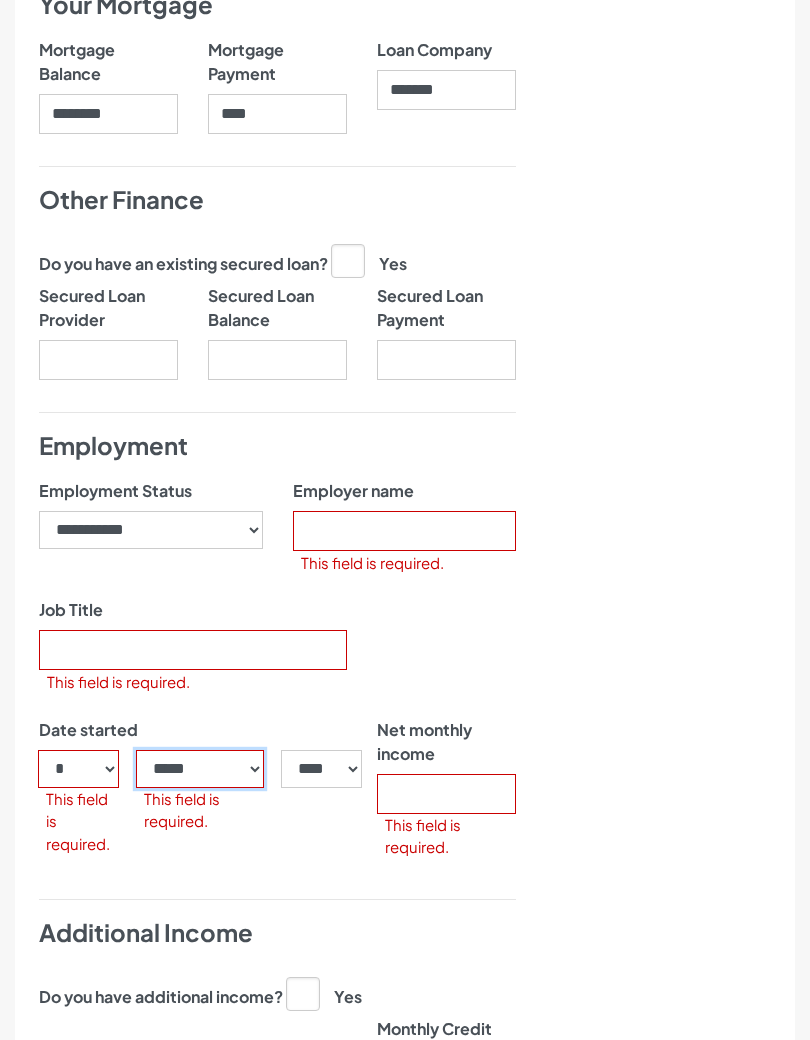 click on "*****
*******
********
*****
*****
***
****
****
******
*********
*******
********
********" at bounding box center [200, 769] 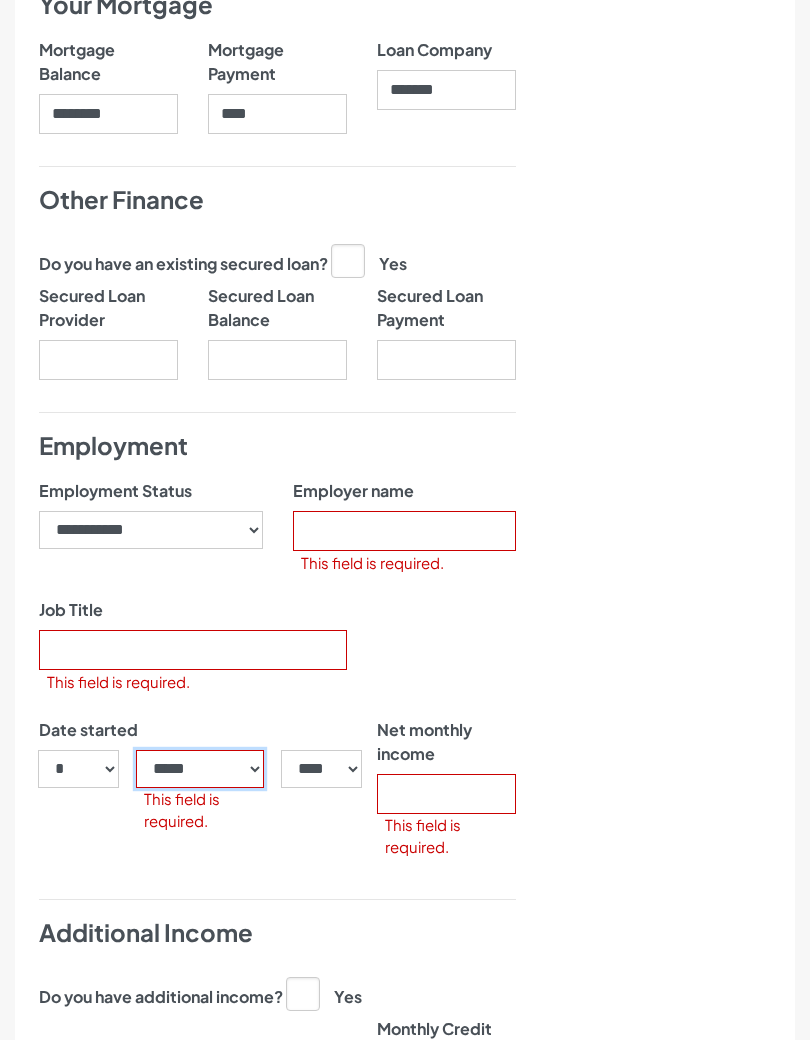 select on "**" 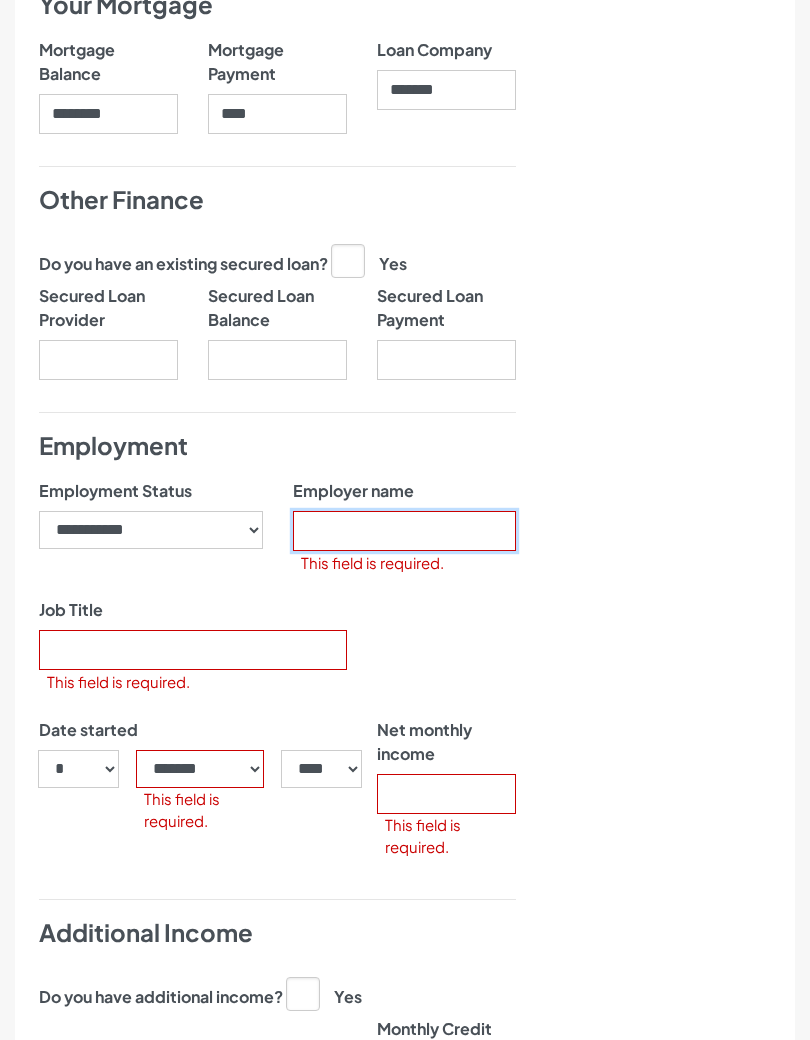 click on "Employer name" at bounding box center [405, 531] 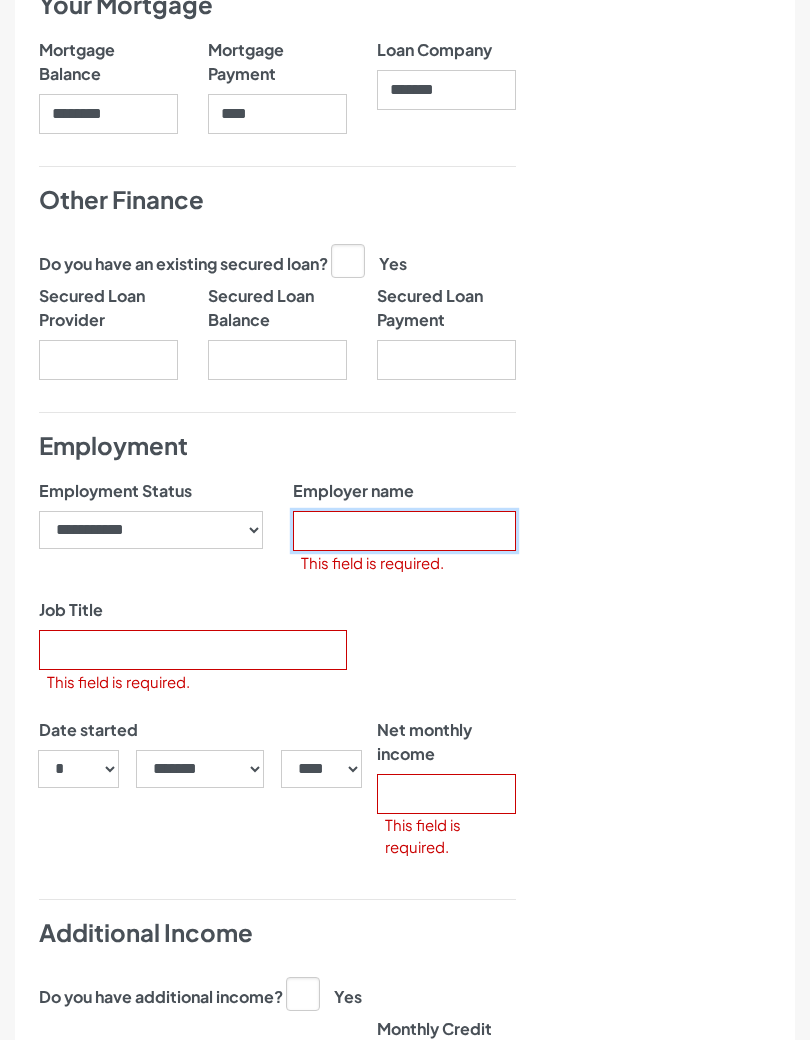 scroll, scrollTop: 1805, scrollLeft: 0, axis: vertical 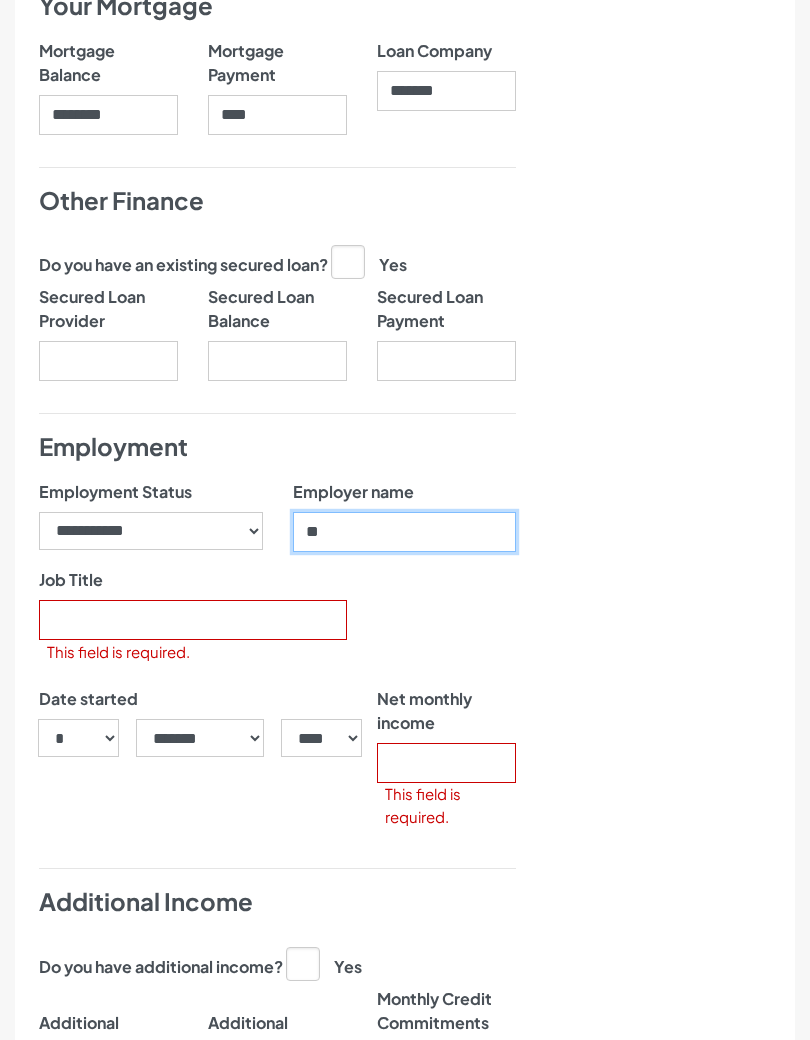 type on "**" 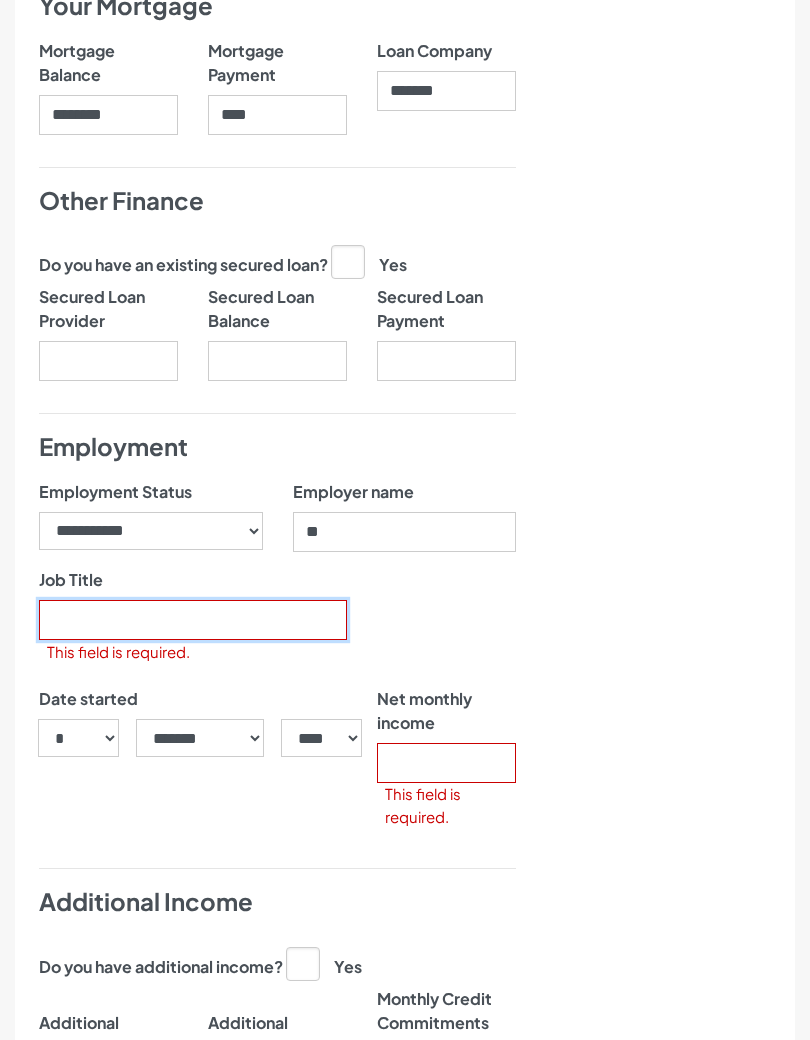 click on "Job Title" at bounding box center [193, 620] 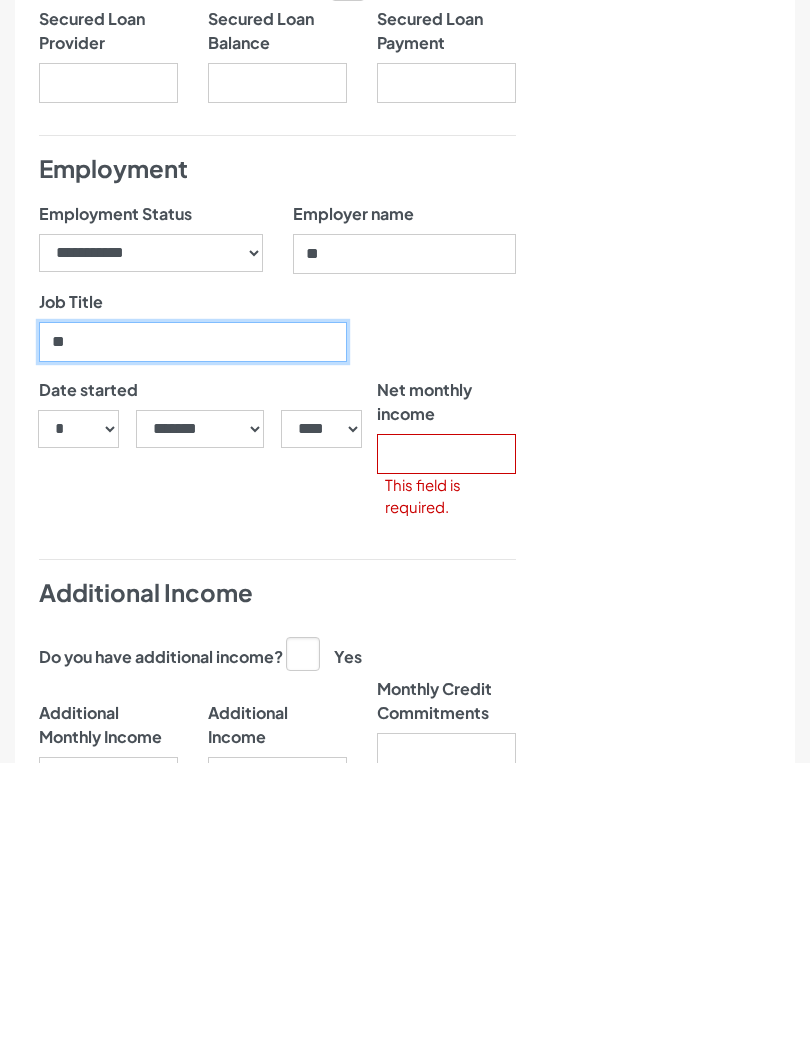 type on "**" 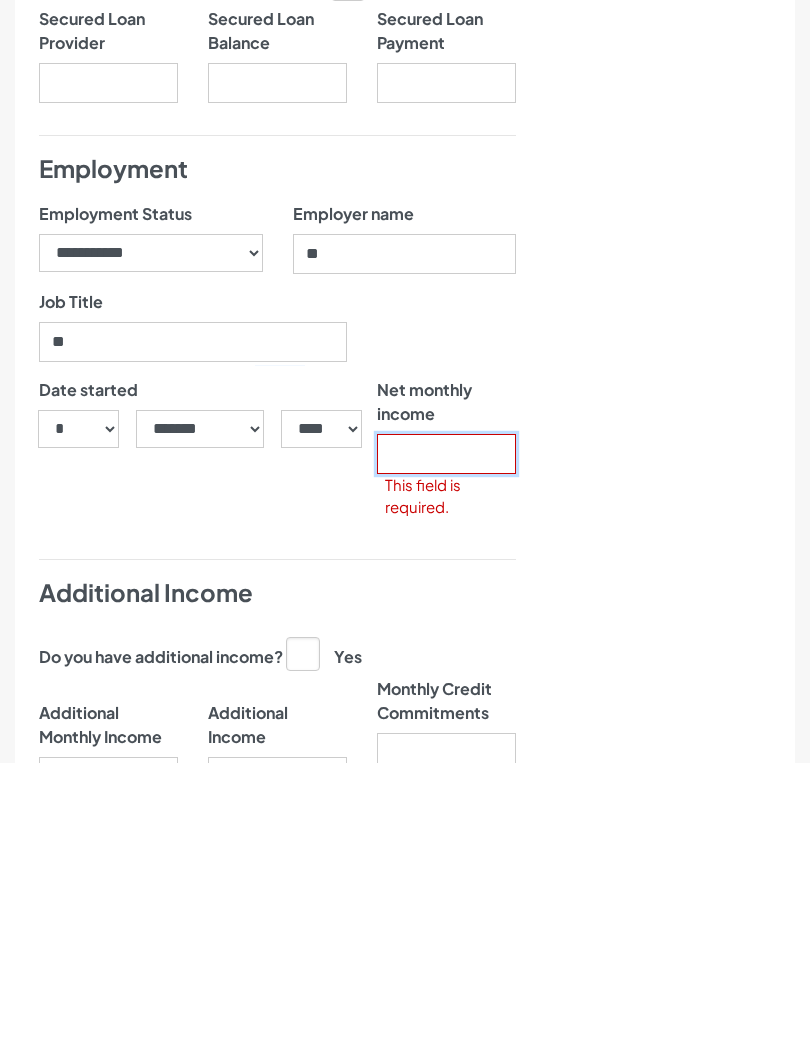 click on "Net monthly income" at bounding box center [446, 732] 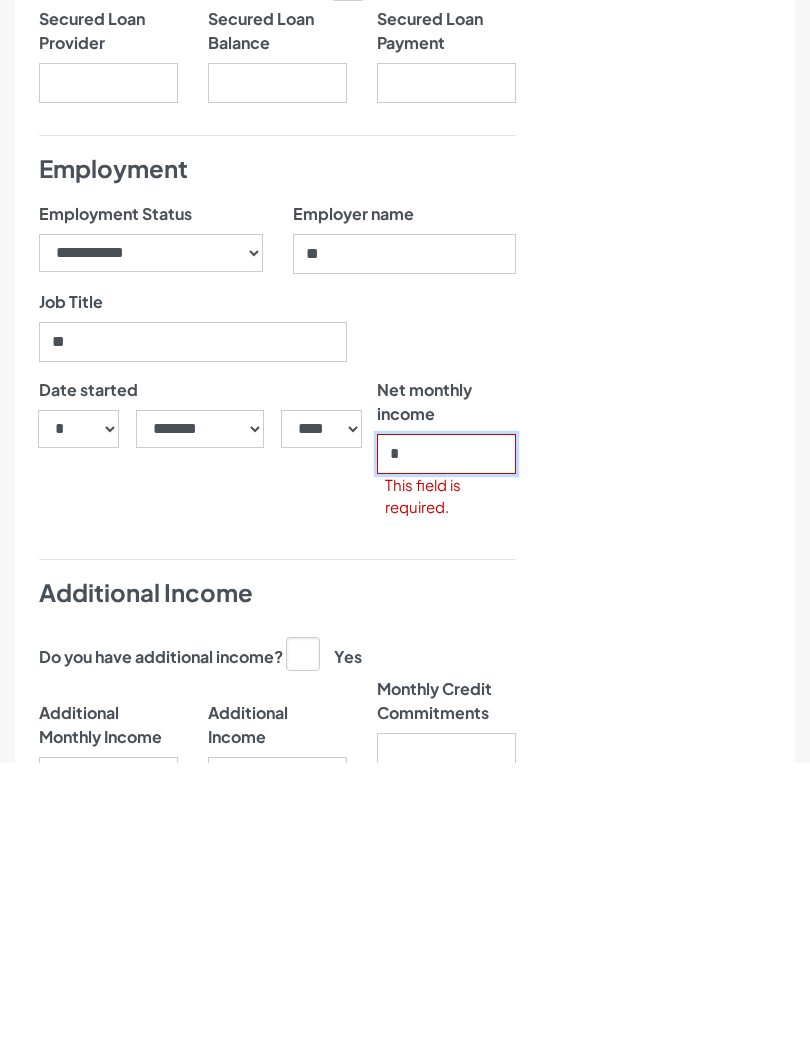 type on "**" 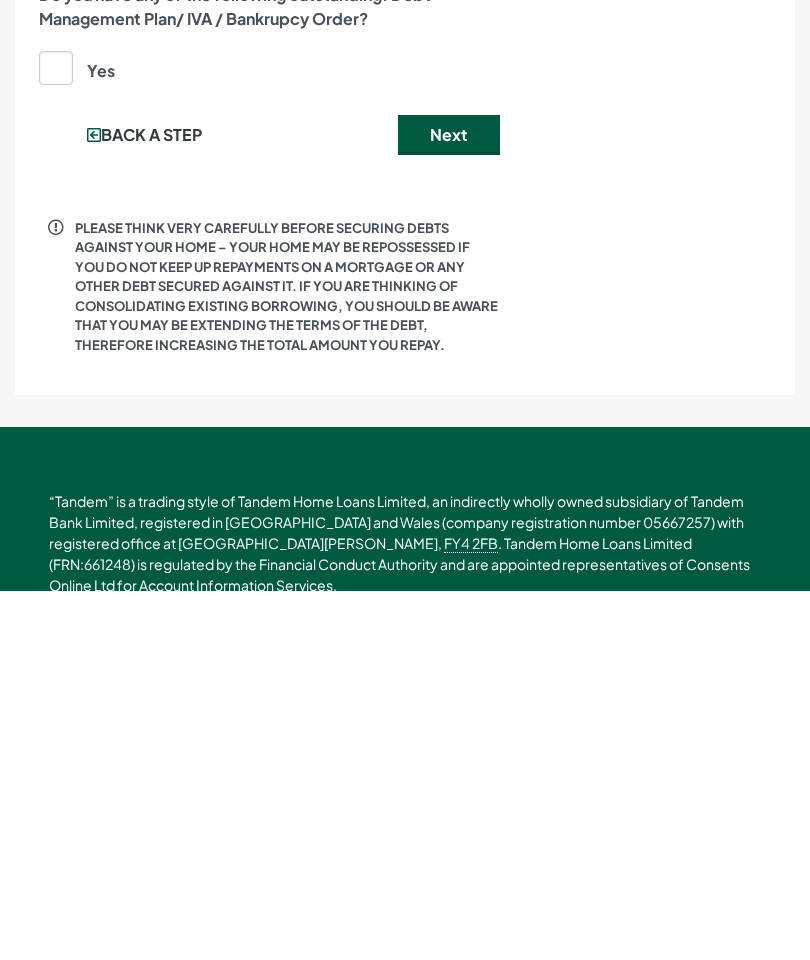 scroll, scrollTop: 2579, scrollLeft: 0, axis: vertical 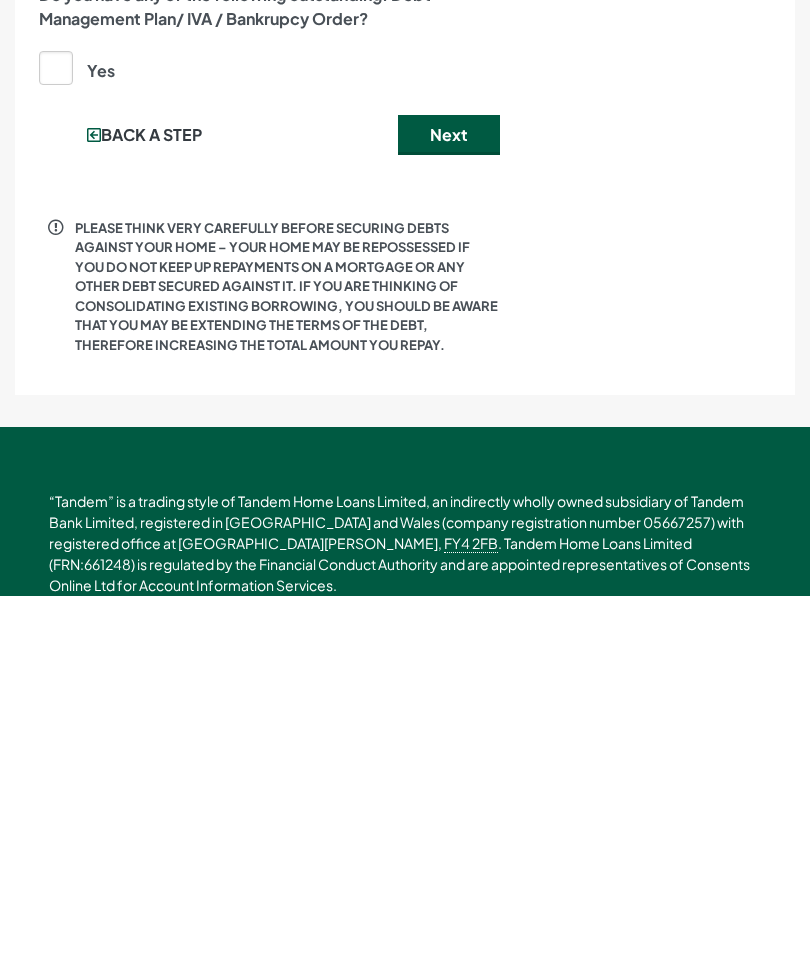 click on "Next" at bounding box center (449, 499) 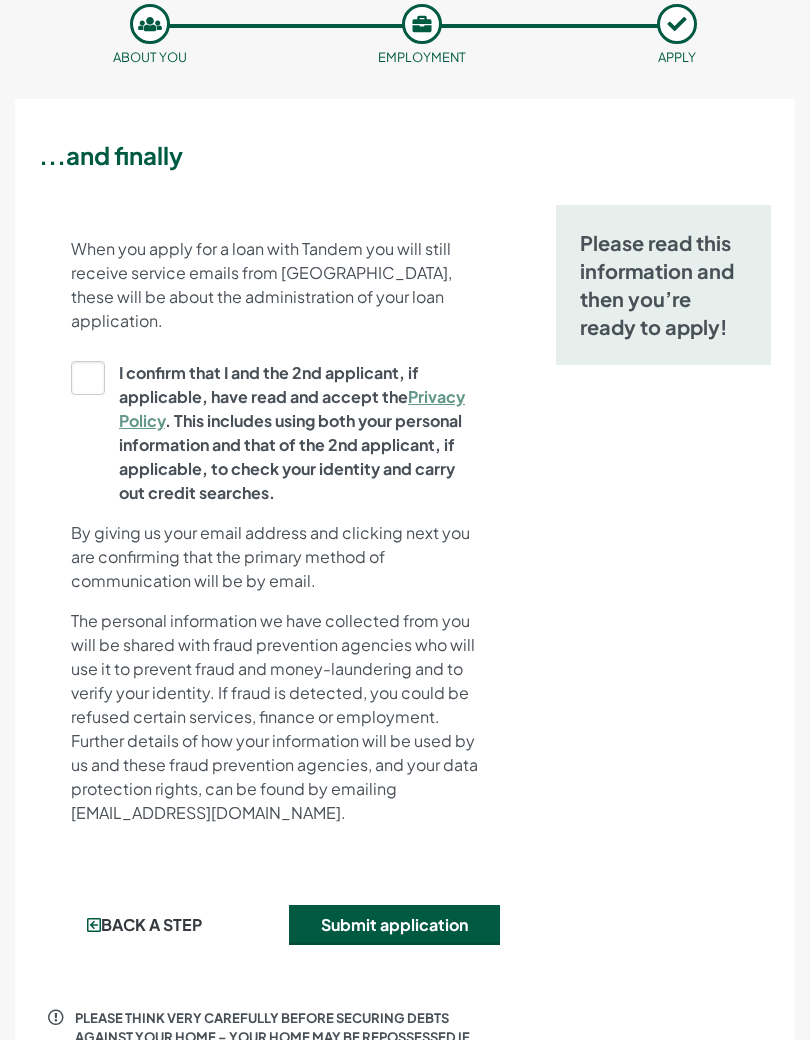 scroll, scrollTop: 104, scrollLeft: 0, axis: vertical 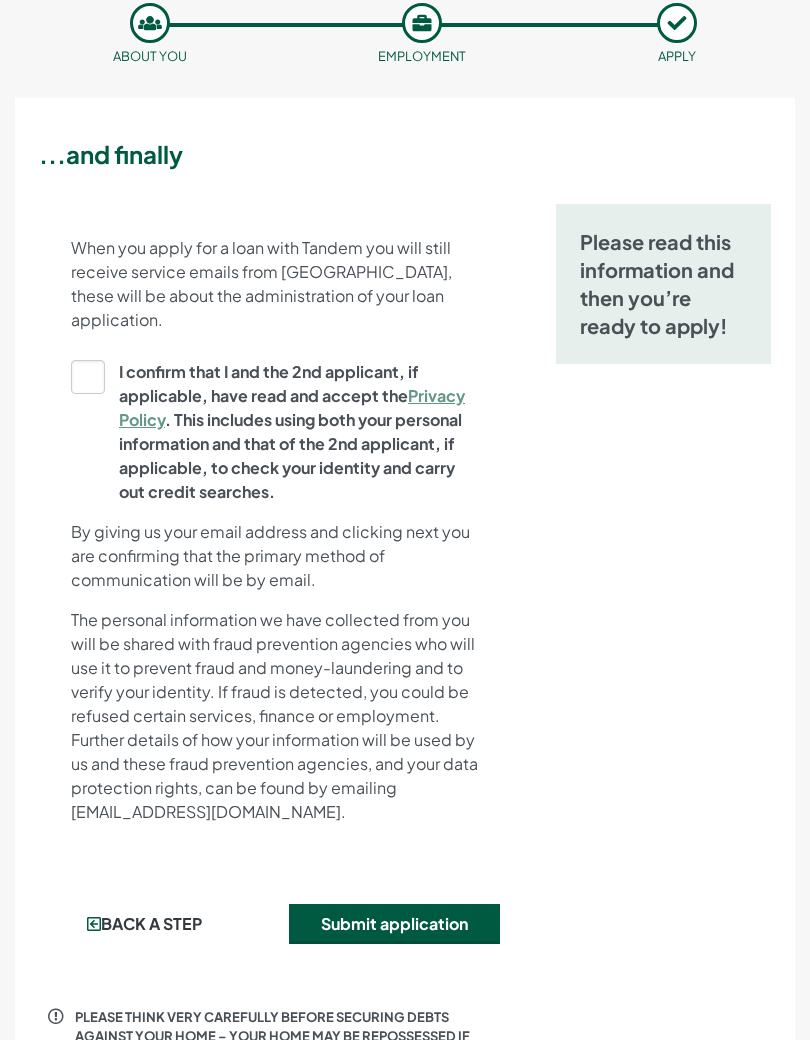 click on "I confirm that I and the 2nd applicant, if applicable, have read and accept the  Privacy Policy . This includes using both your personal information and that of the 2nd applicant, if applicable, to check your identity and carry out credit searches." at bounding box center [271, 433] 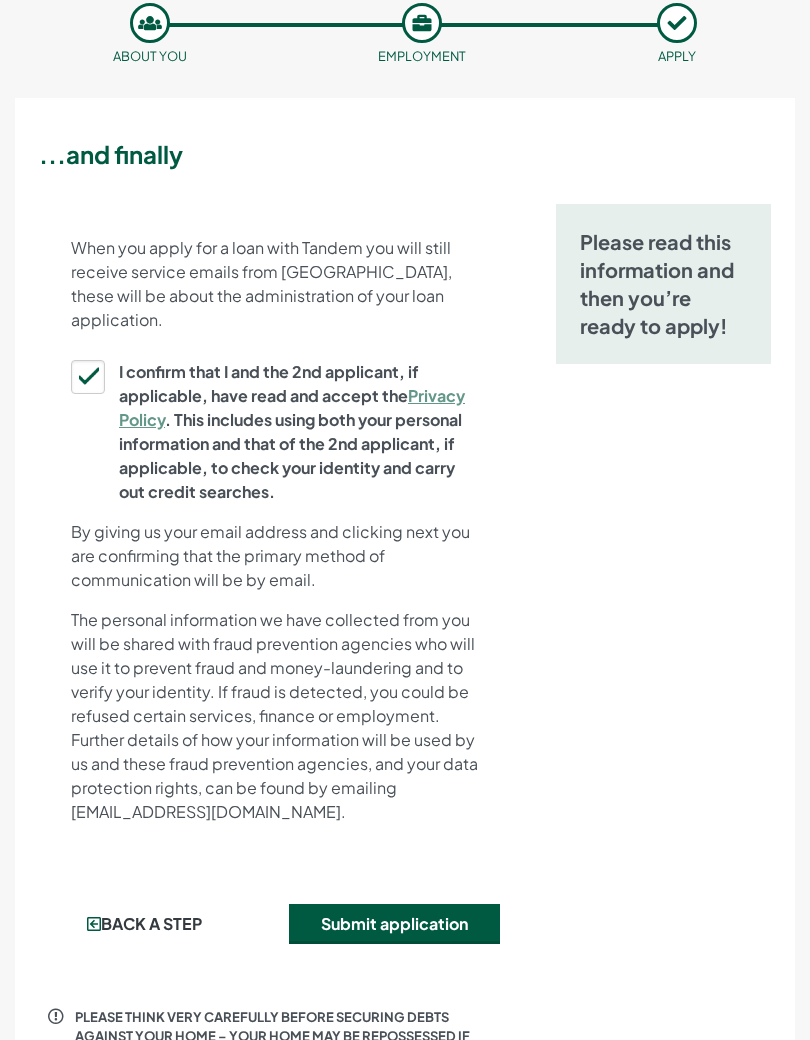 scroll, scrollTop: 105, scrollLeft: 0, axis: vertical 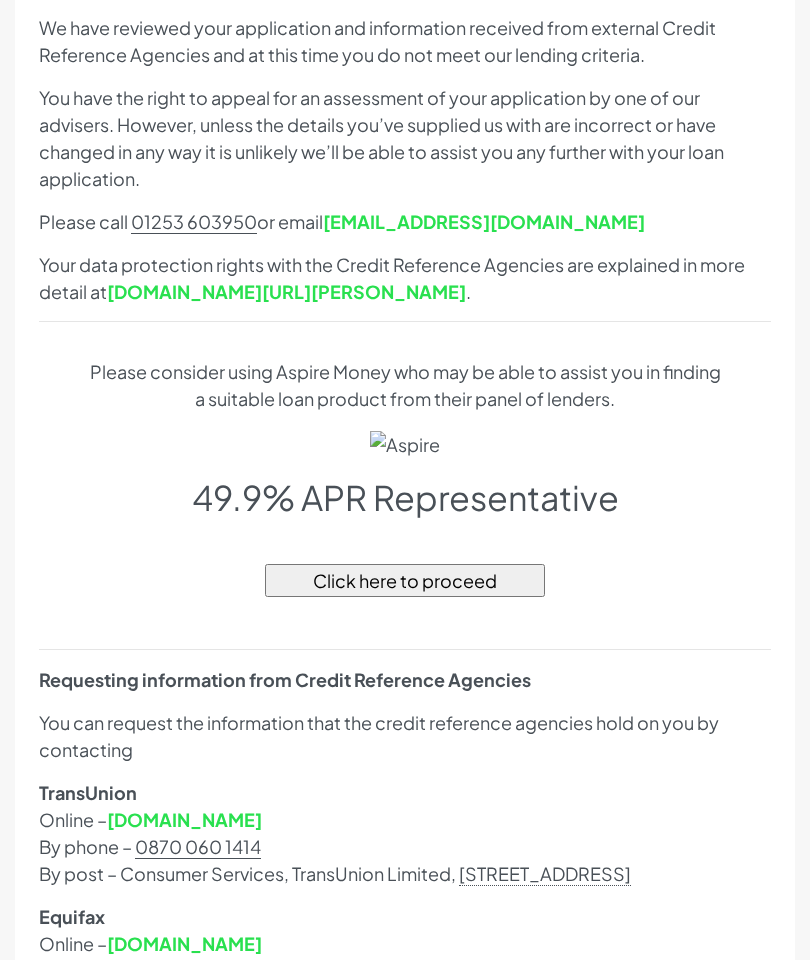 click on "Click here to proceed" at bounding box center (405, 581) 